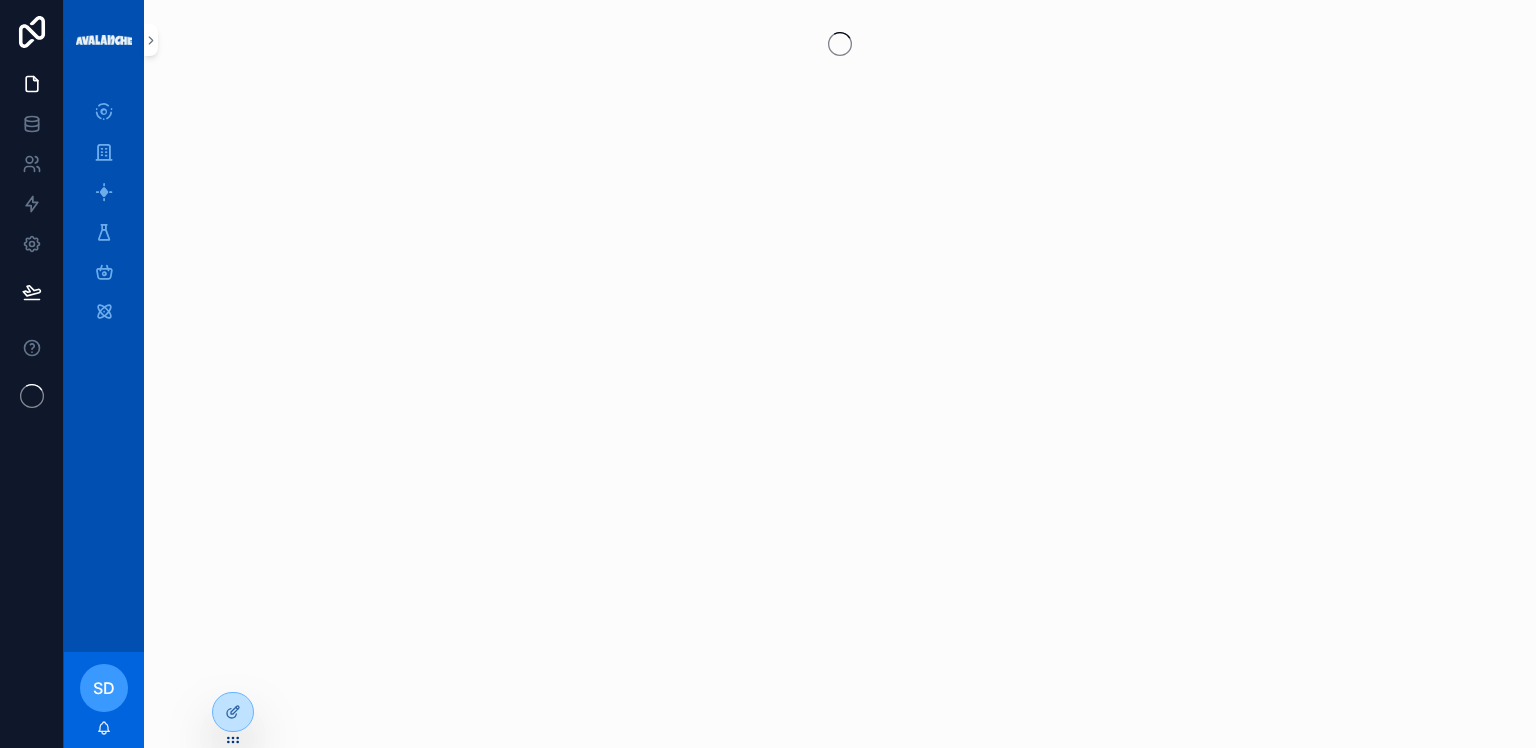 scroll, scrollTop: 0, scrollLeft: 0, axis: both 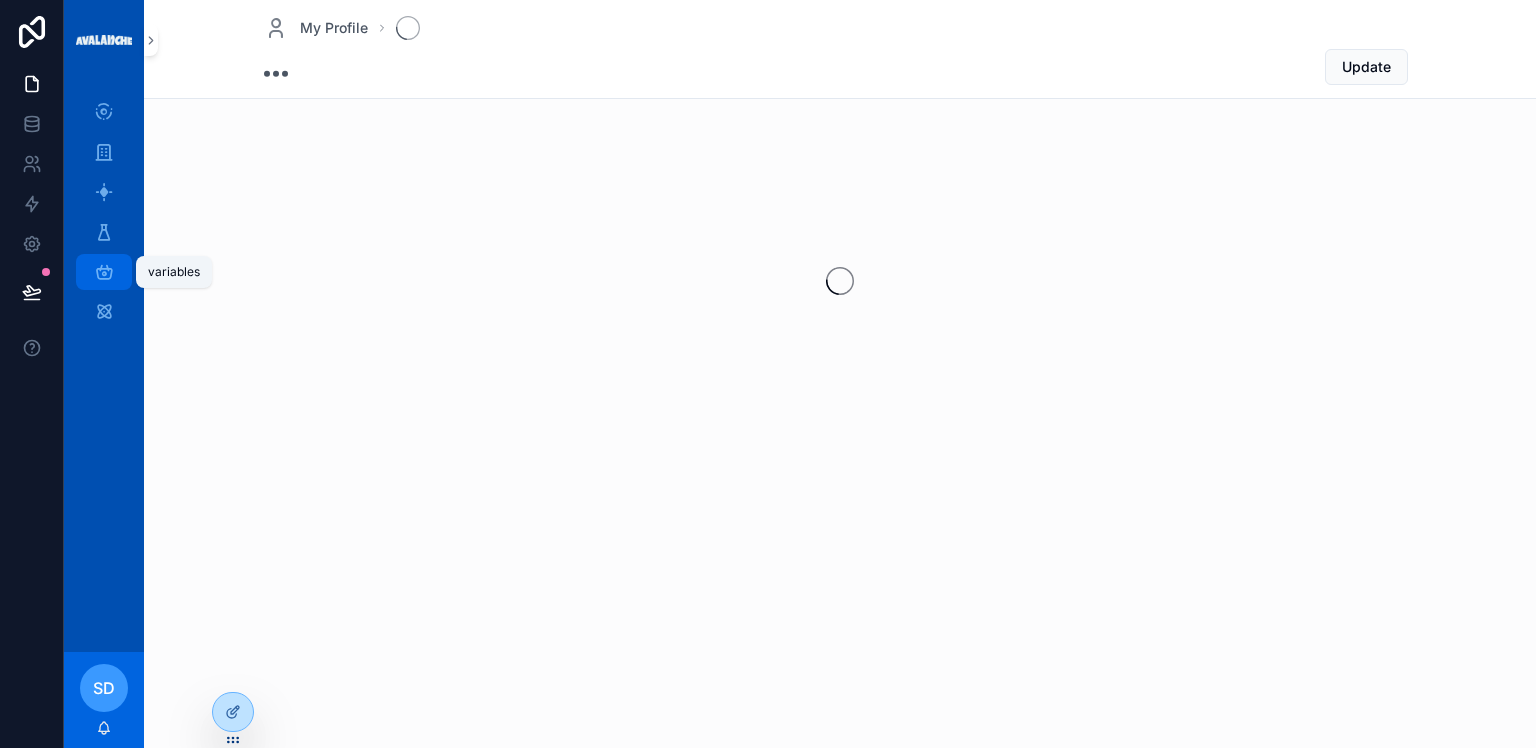 click at bounding box center [104, 272] 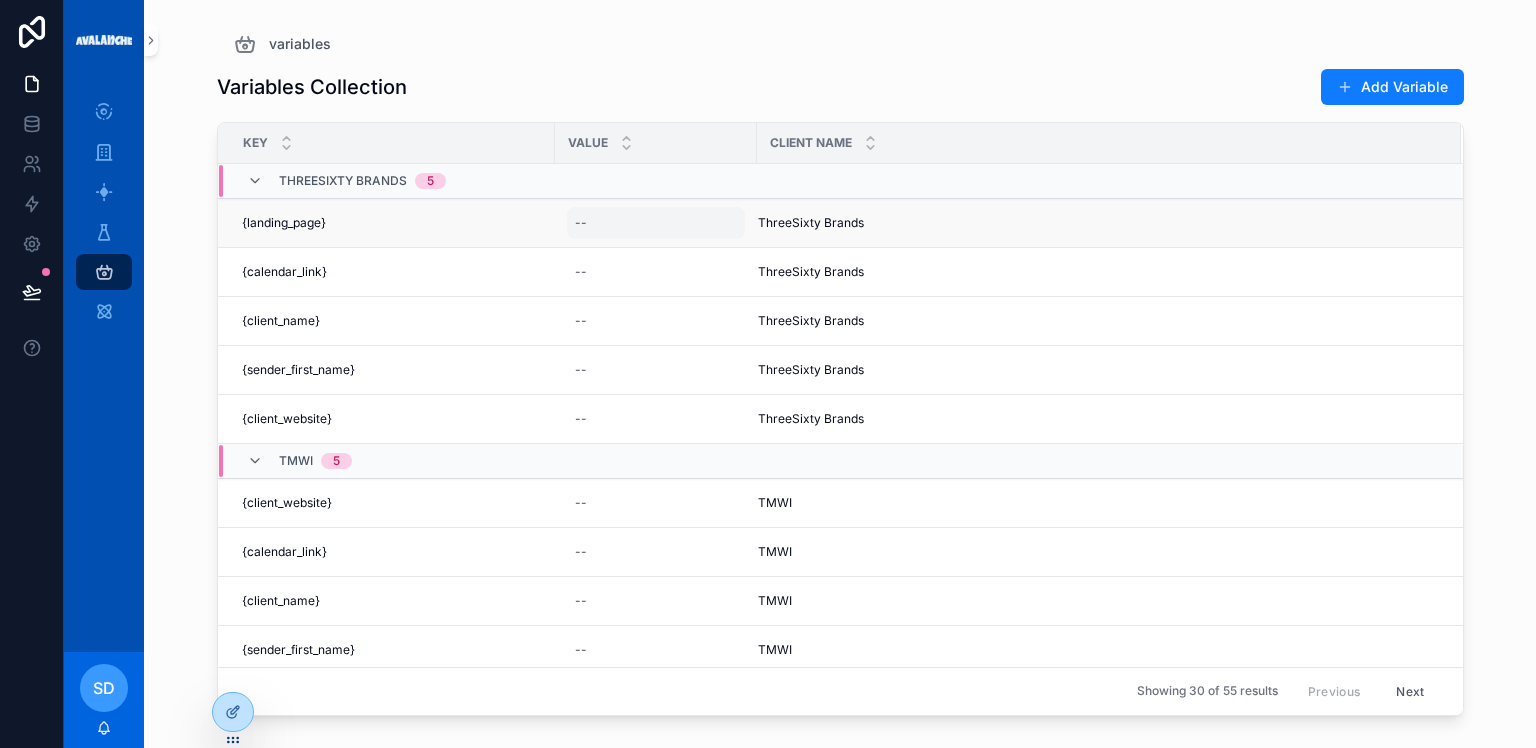 click on "--" at bounding box center [581, 223] 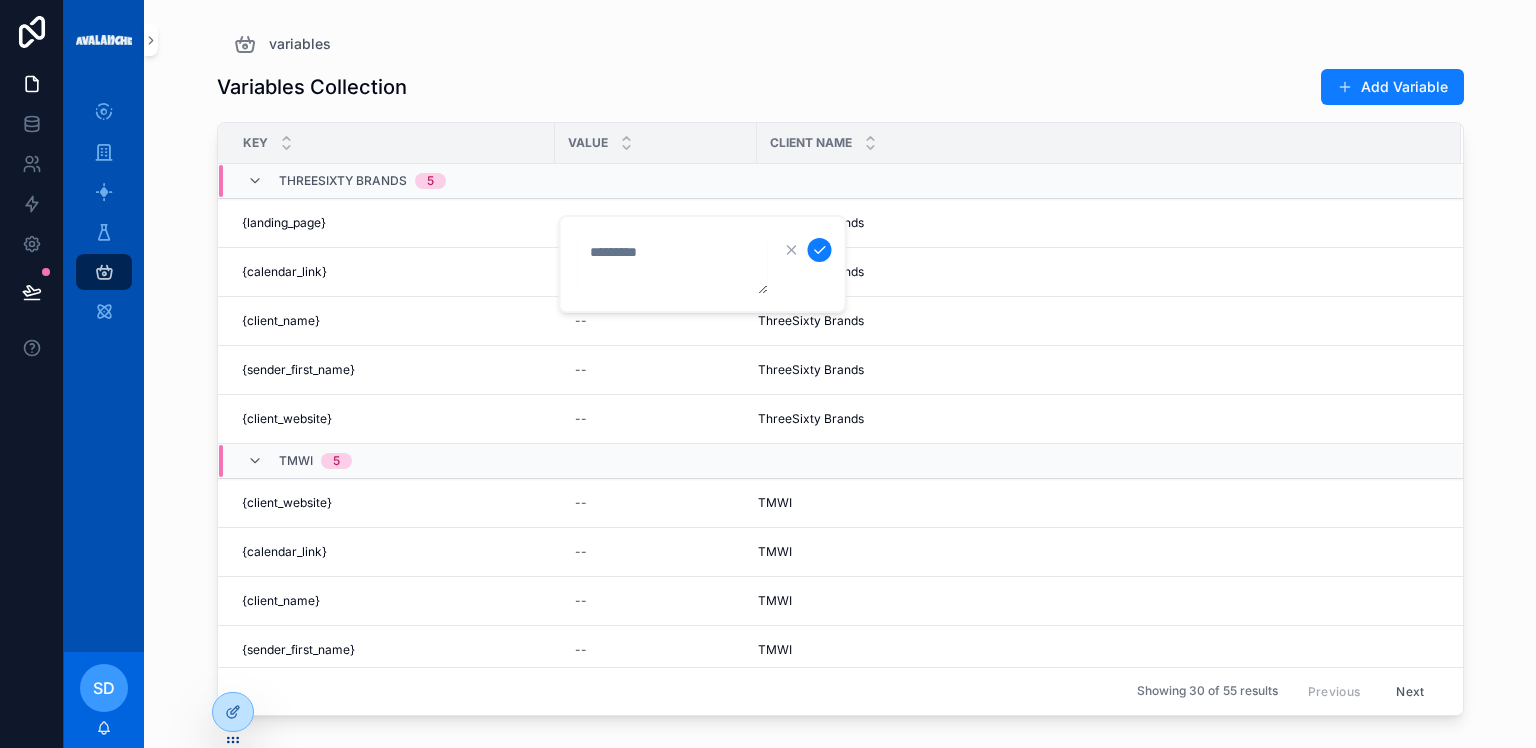 click on "Variables Collection Add Variable Key Value [CLIENT_NAME] ThreeSixty Brands 5 {landing_page} {landing_page} -- ThreeSixty Brands ThreeSixty Brands {calendar_link} {calendar_link} -- ThreeSixty Brands ThreeSixty Brands {client_name} {client_name} -- ThreeSixty Brands ThreeSixty Brands {sender_first_name} {sender_first_name} -- ThreeSixty Brands ThreeSixty Brands {client_website} {client_website} -- ThreeSixty Brands ThreeSixty Brands TMWI 5 {client_website} {client_website} -- TMWI TMWI {calendar_link} {calendar_link} -- TMWI TMWI {client_name} {client_name} -- TMWI TMWI {sender_first_name} {sender_first_name} -- TMWI TMWI {landing_page} {landing_page} -- TMWI TMWI PMD Data Solutions 5 {sender_first_name} {sender_first_name} [FIRST] [LAST] PMD Data Solutions PMD Data Solutions {landing_page} {landing_page} https://pmddatasolutions.com/ https://pmddatasolutions.com/ PMD Data Solutions PMD Data Solutions {client_name} --" at bounding box center [840, 390] 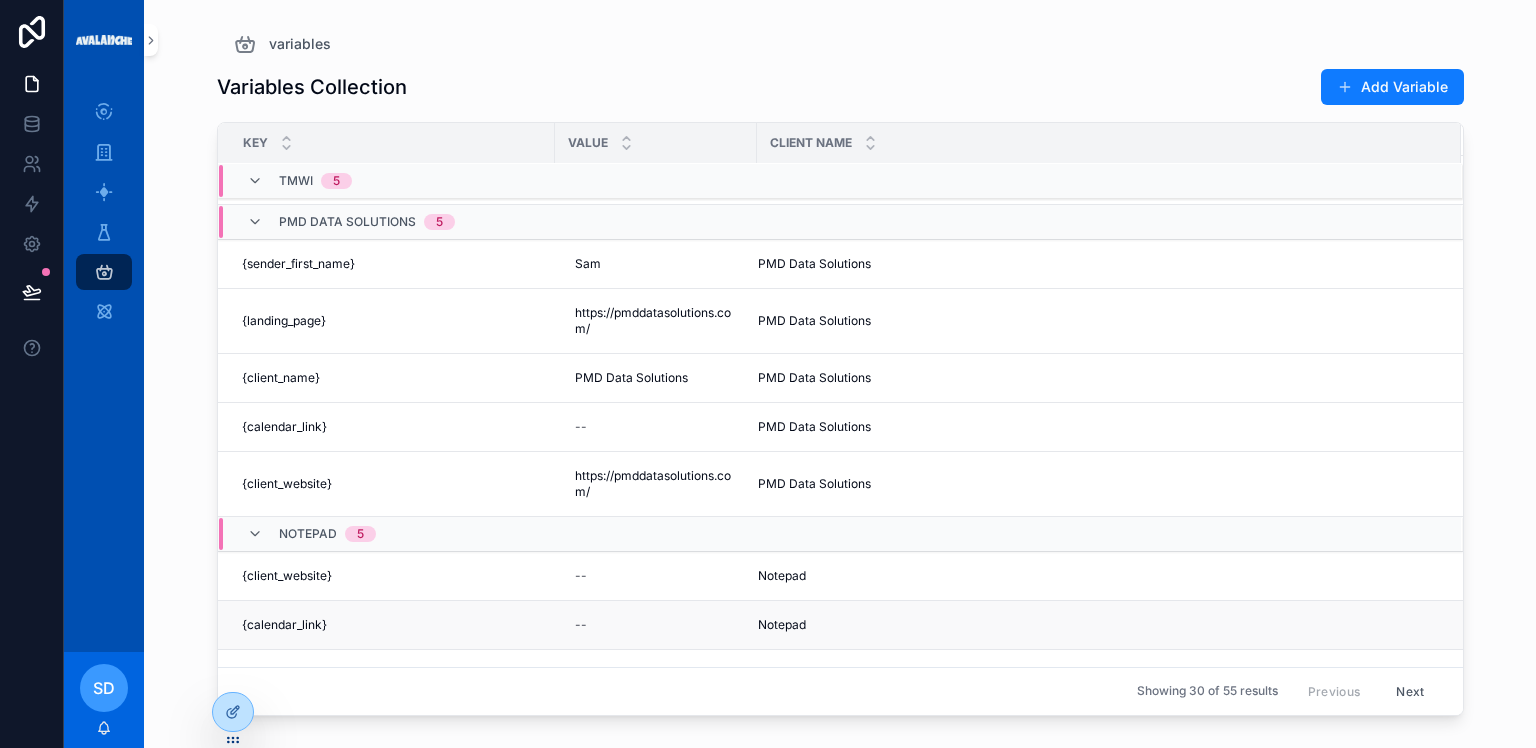 scroll, scrollTop: 544, scrollLeft: 0, axis: vertical 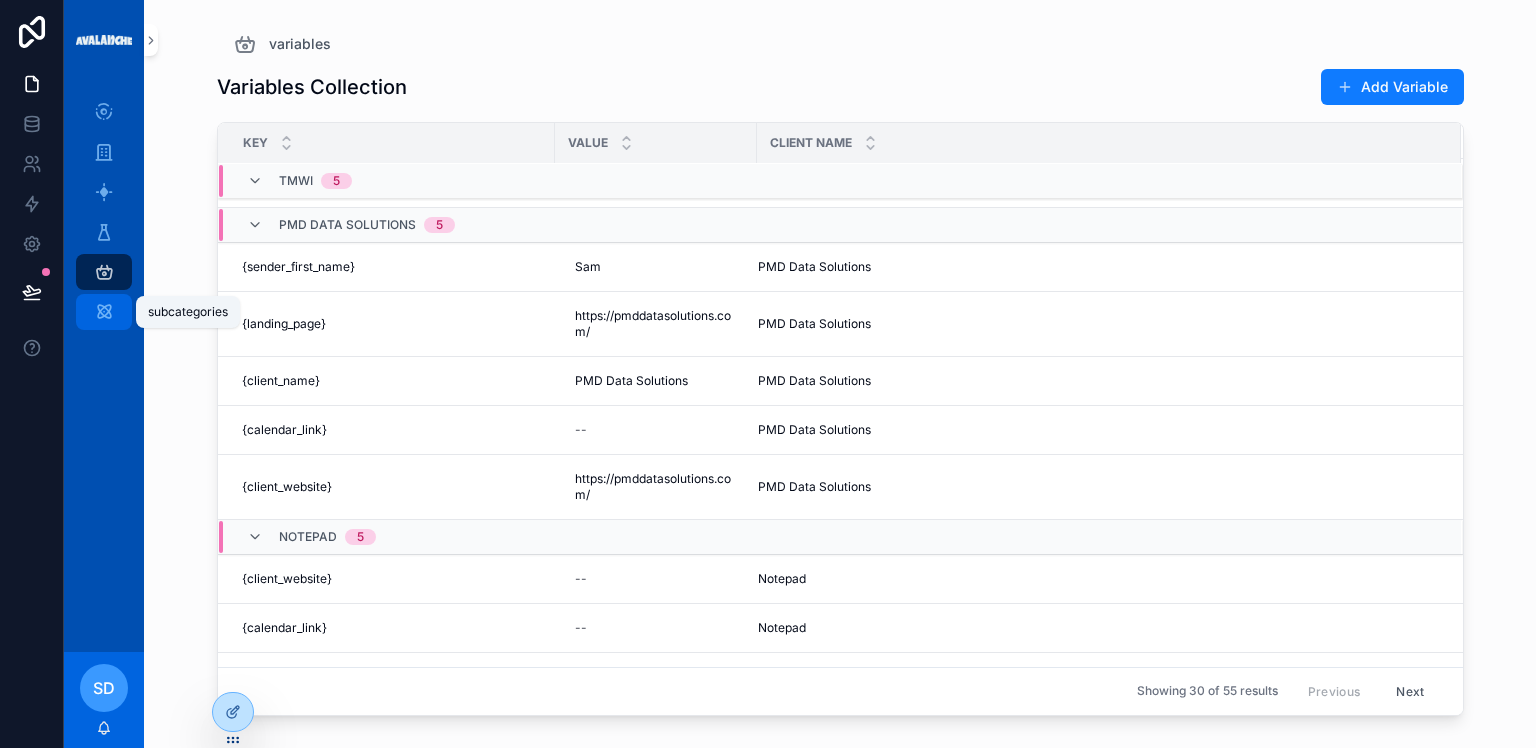 click on "subcategories" at bounding box center [104, 312] 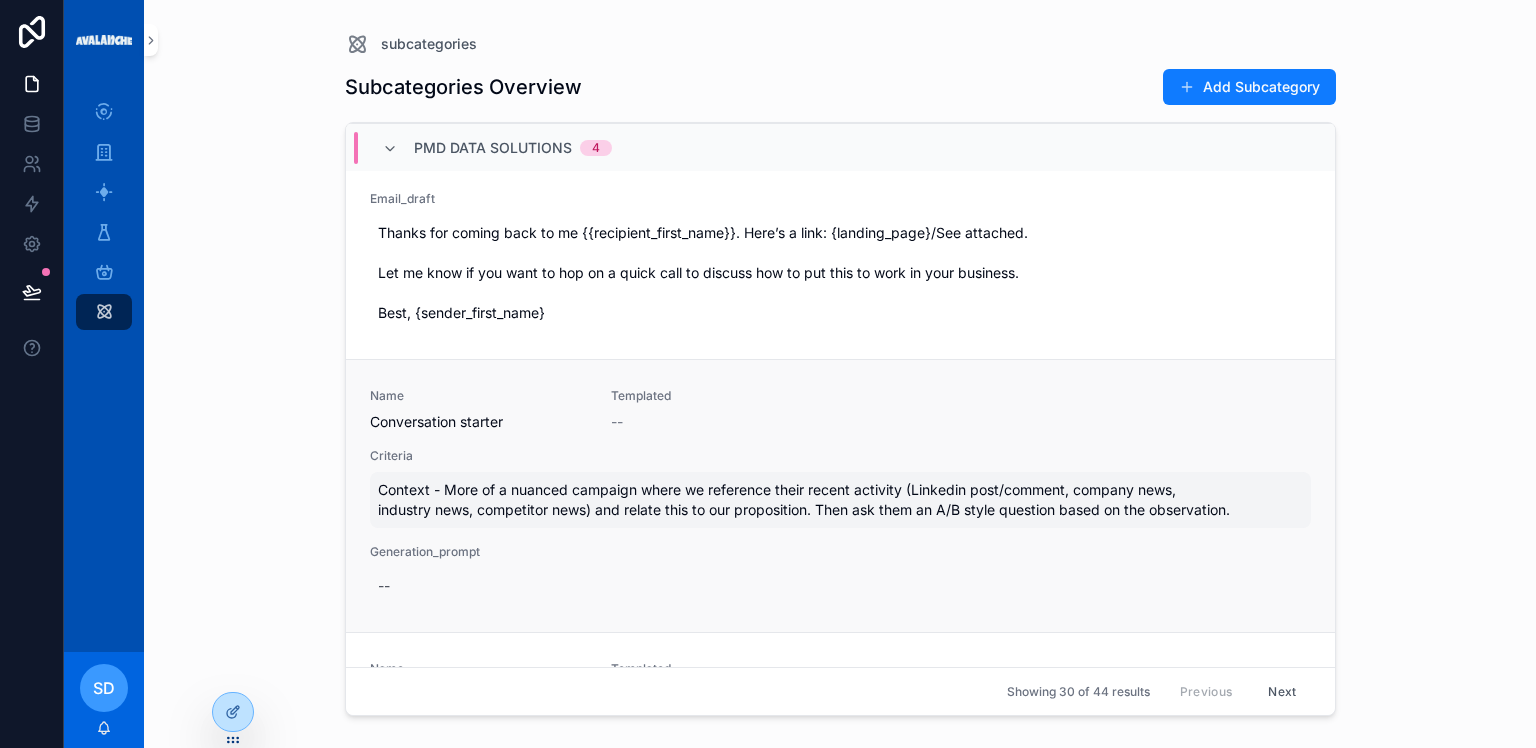 scroll, scrollTop: 360, scrollLeft: 0, axis: vertical 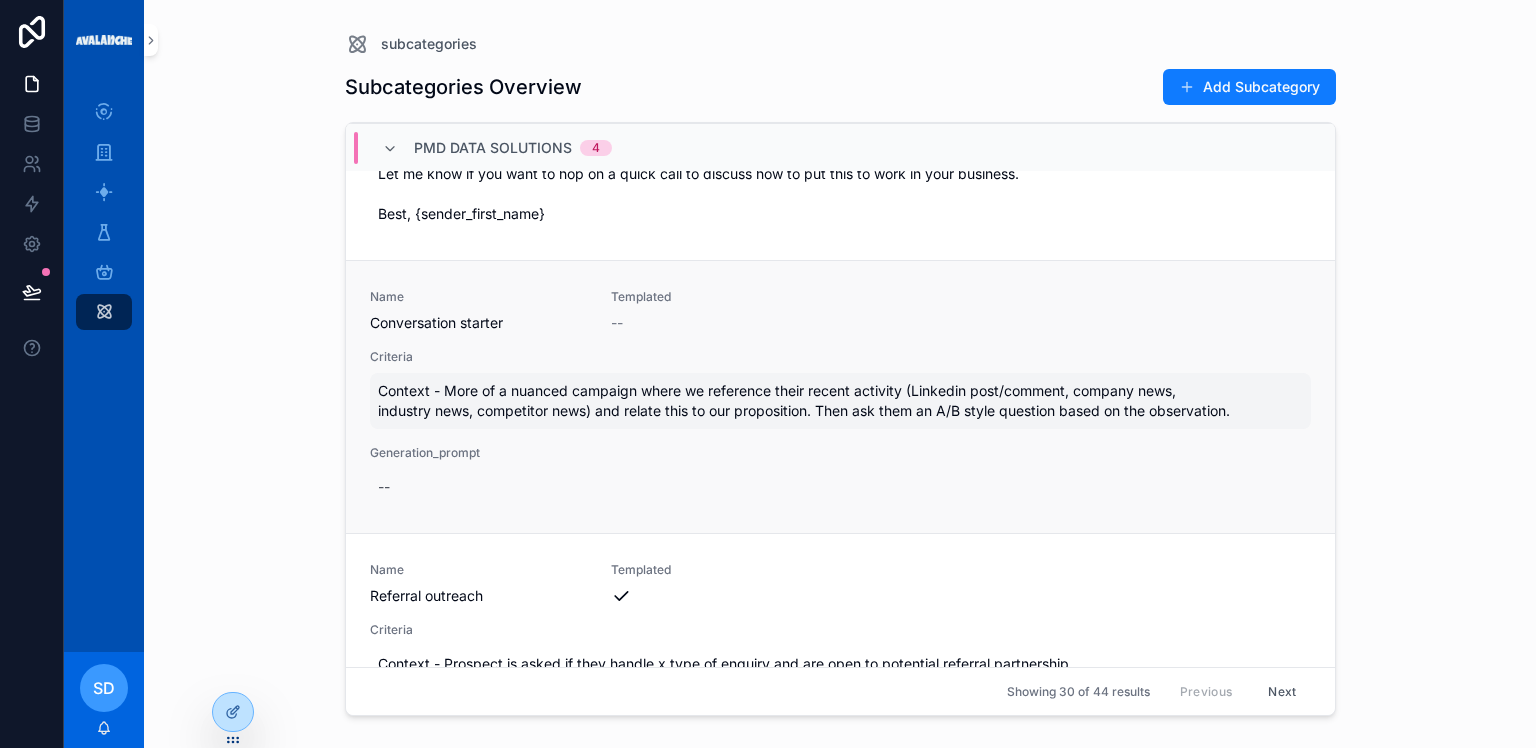 click on "Add Subcategory" at bounding box center (1241, 87) 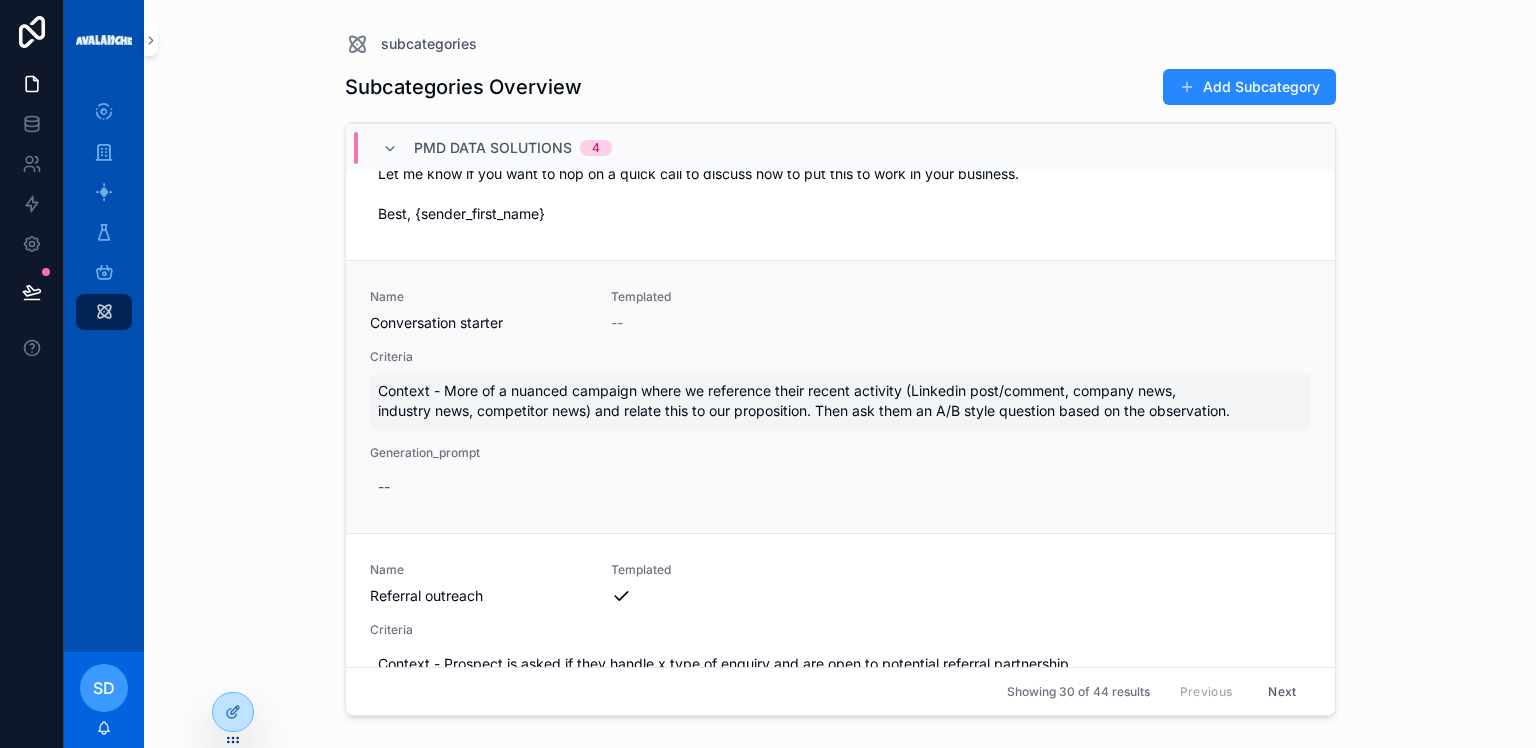 click on "Add Subcategory" at bounding box center (1249, 87) 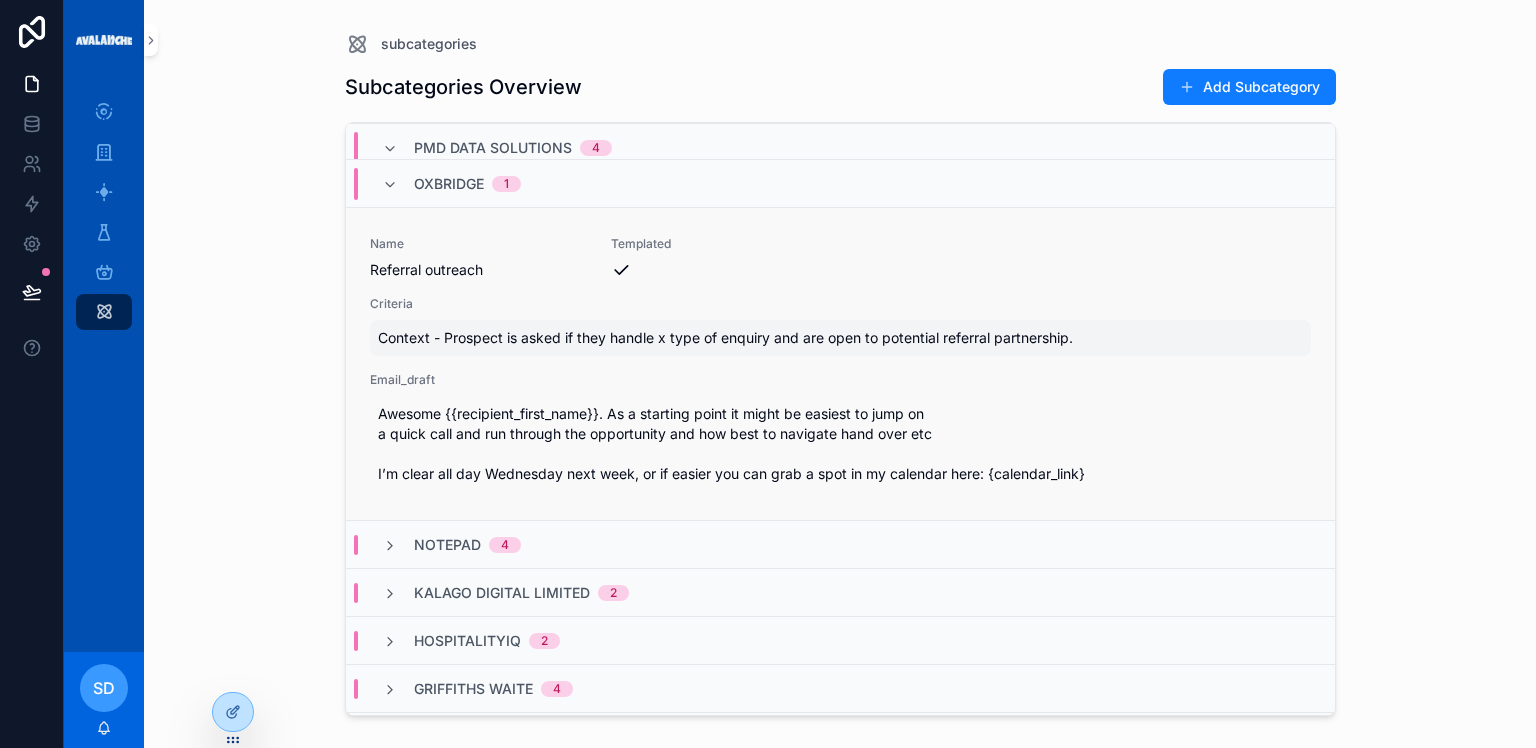scroll, scrollTop: 2014, scrollLeft: 0, axis: vertical 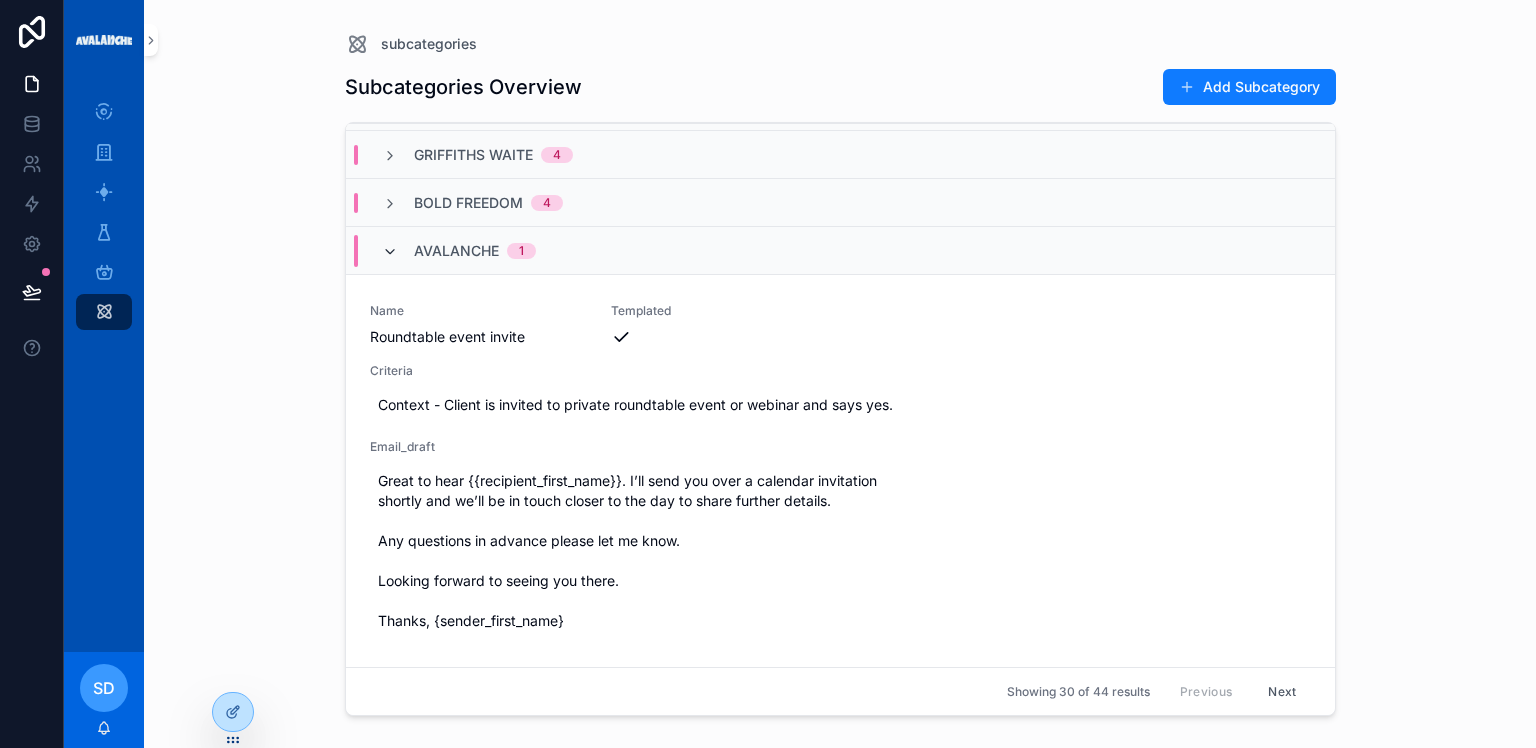 click at bounding box center [390, 252] 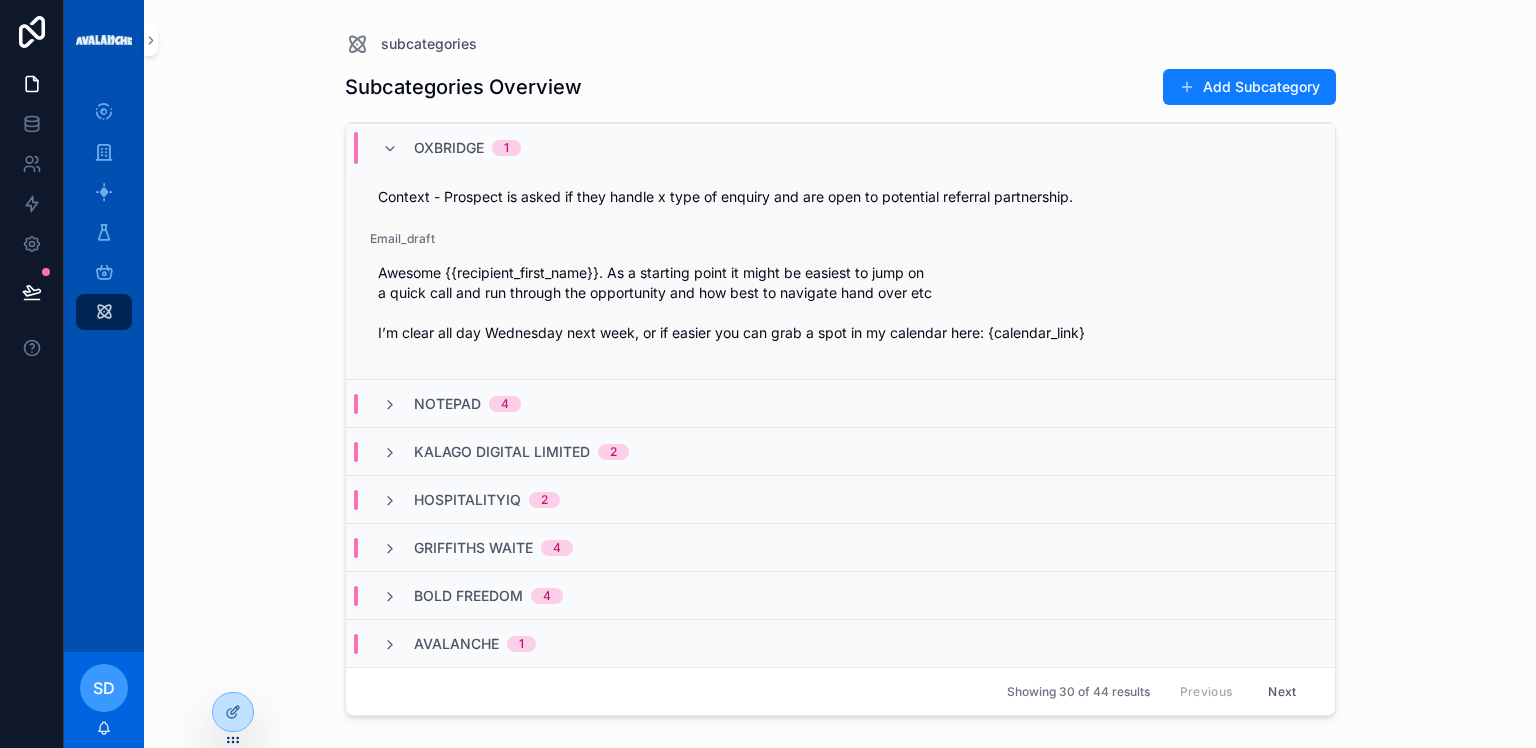 scroll, scrollTop: 1601, scrollLeft: 0, axis: vertical 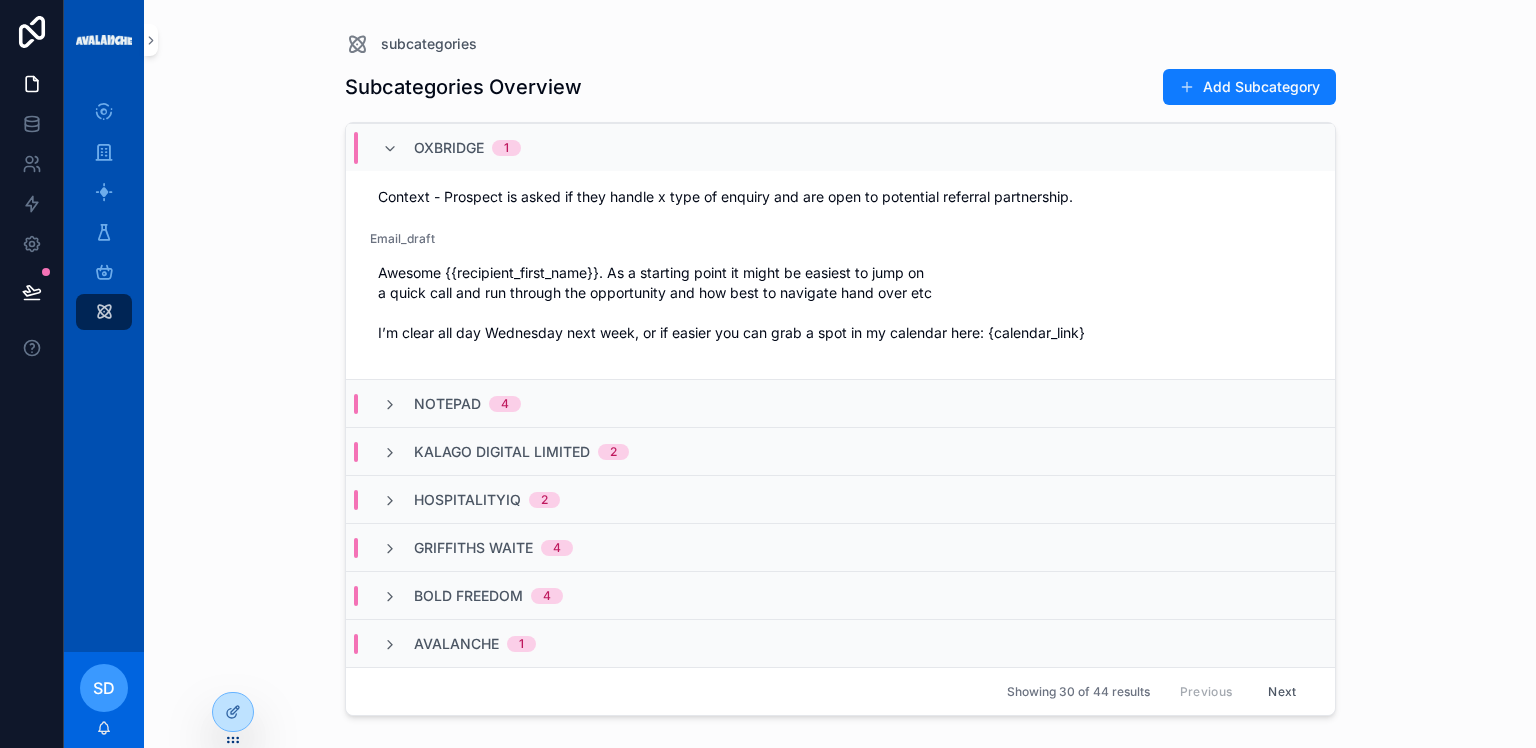 click on "Oxbridge 1" at bounding box center (451, 148) 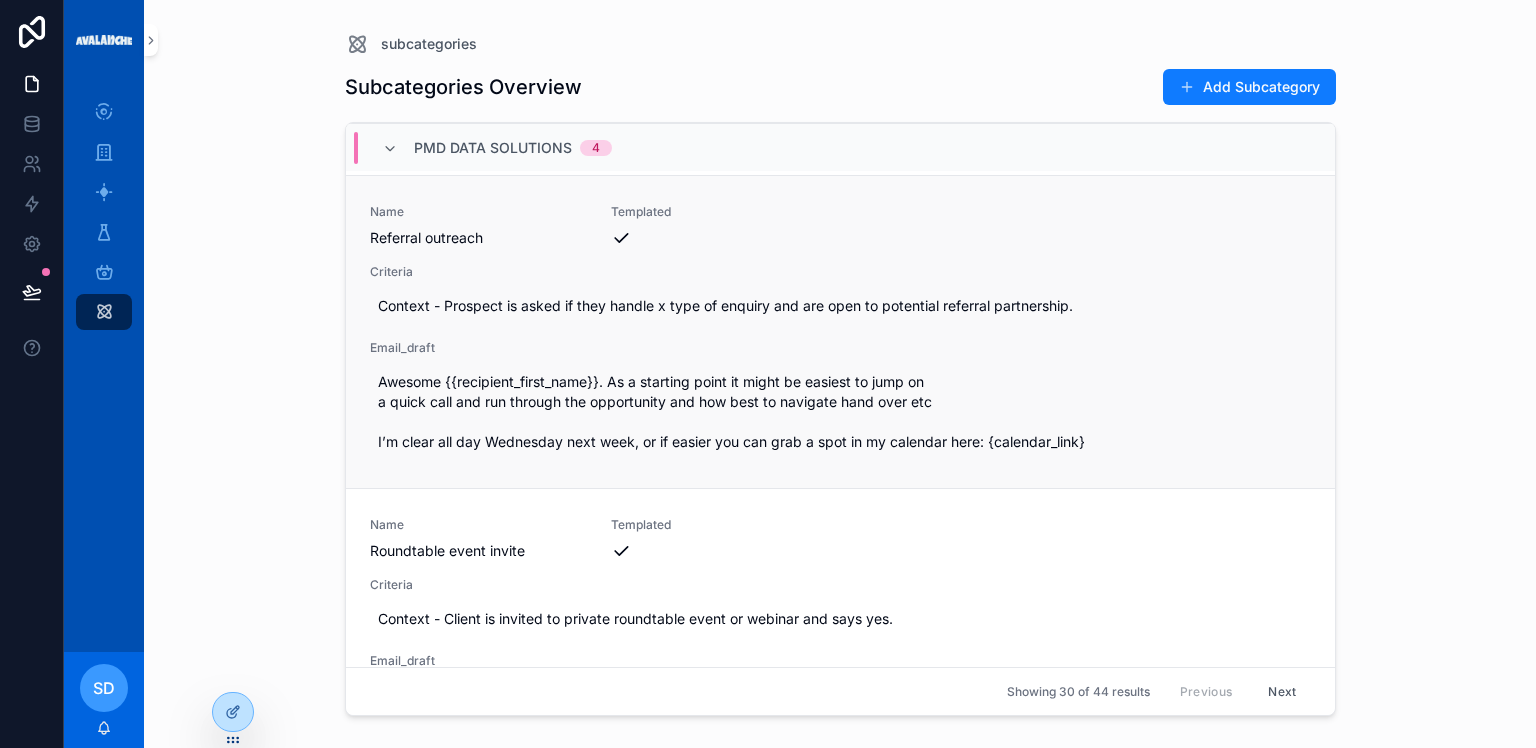 scroll, scrollTop: 720, scrollLeft: 0, axis: vertical 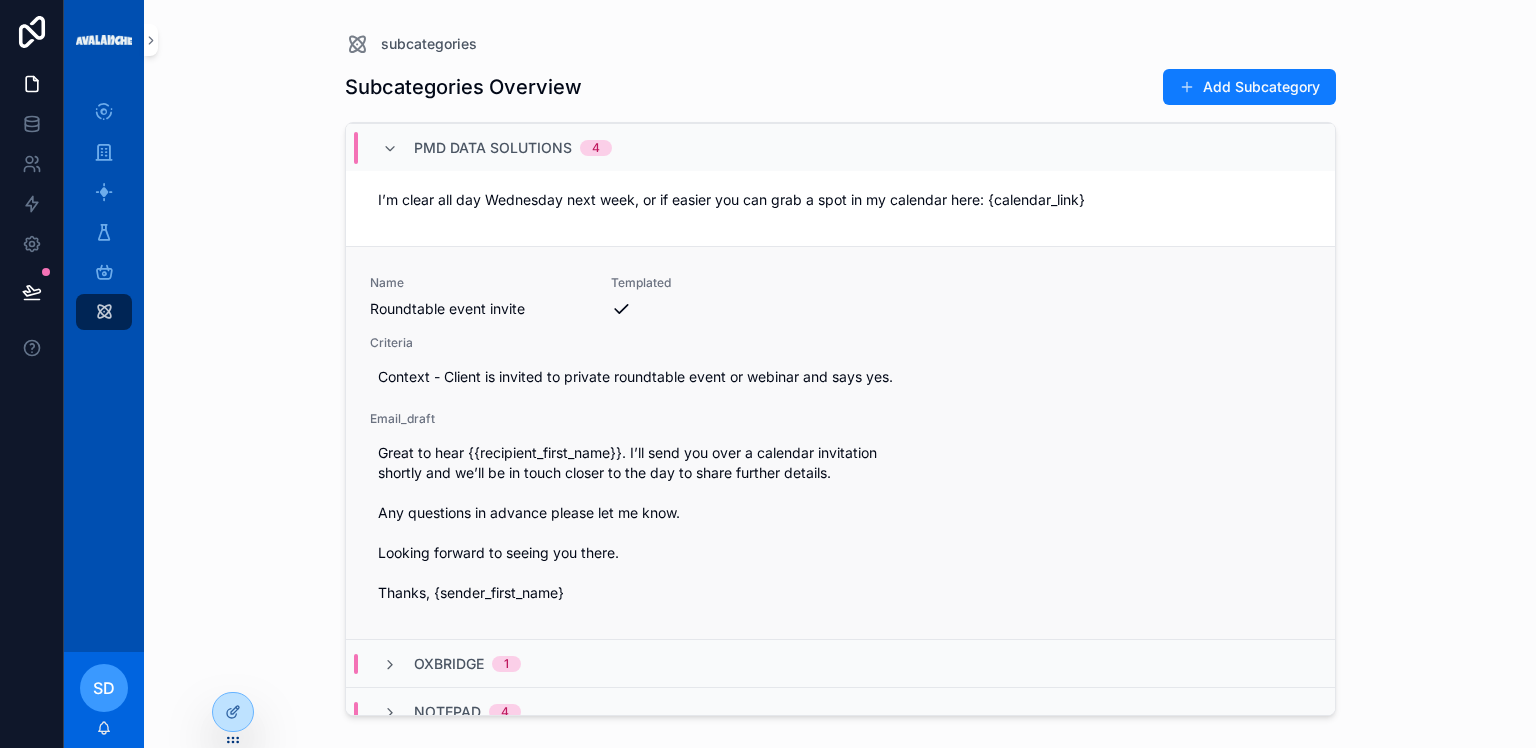 click at bounding box center (719, 309) 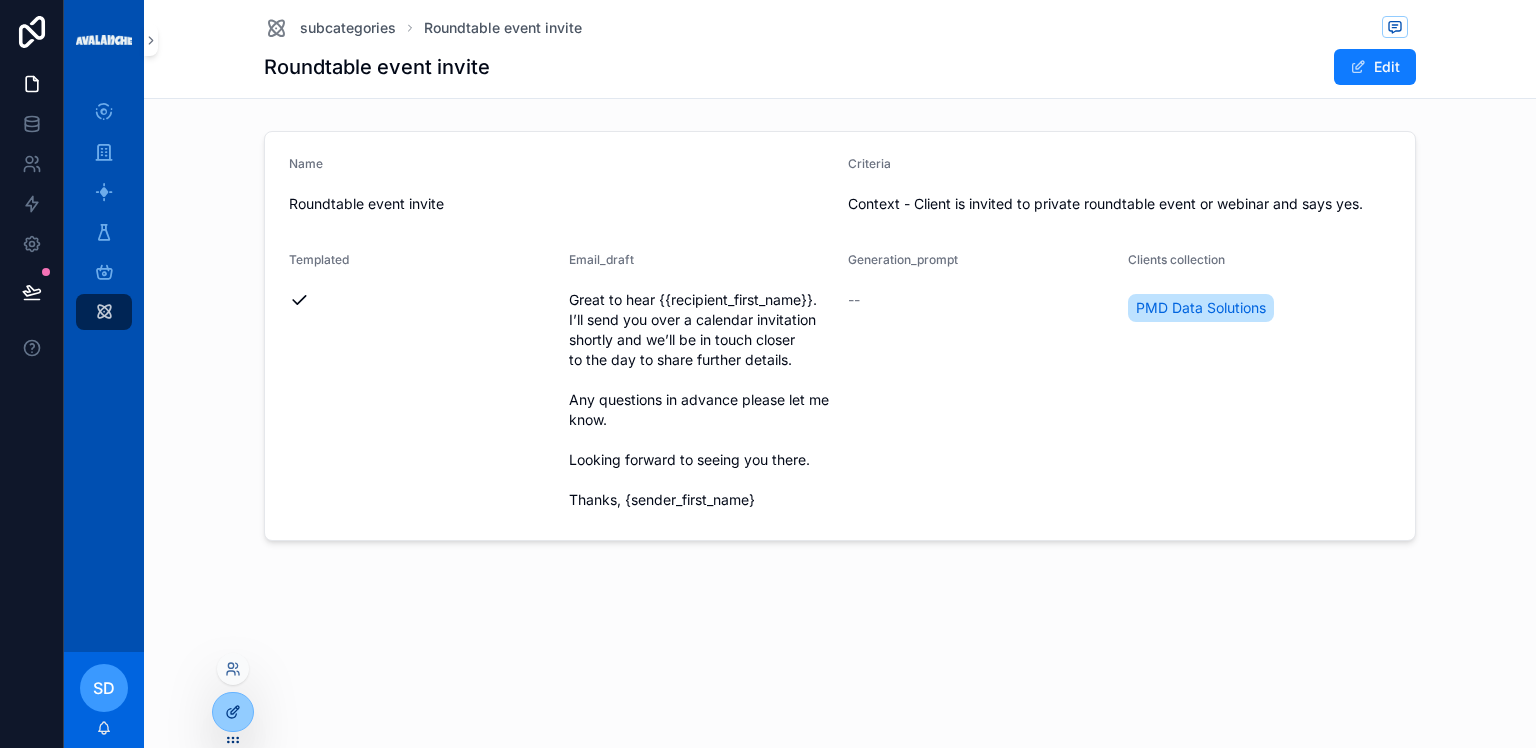 click at bounding box center [233, 712] 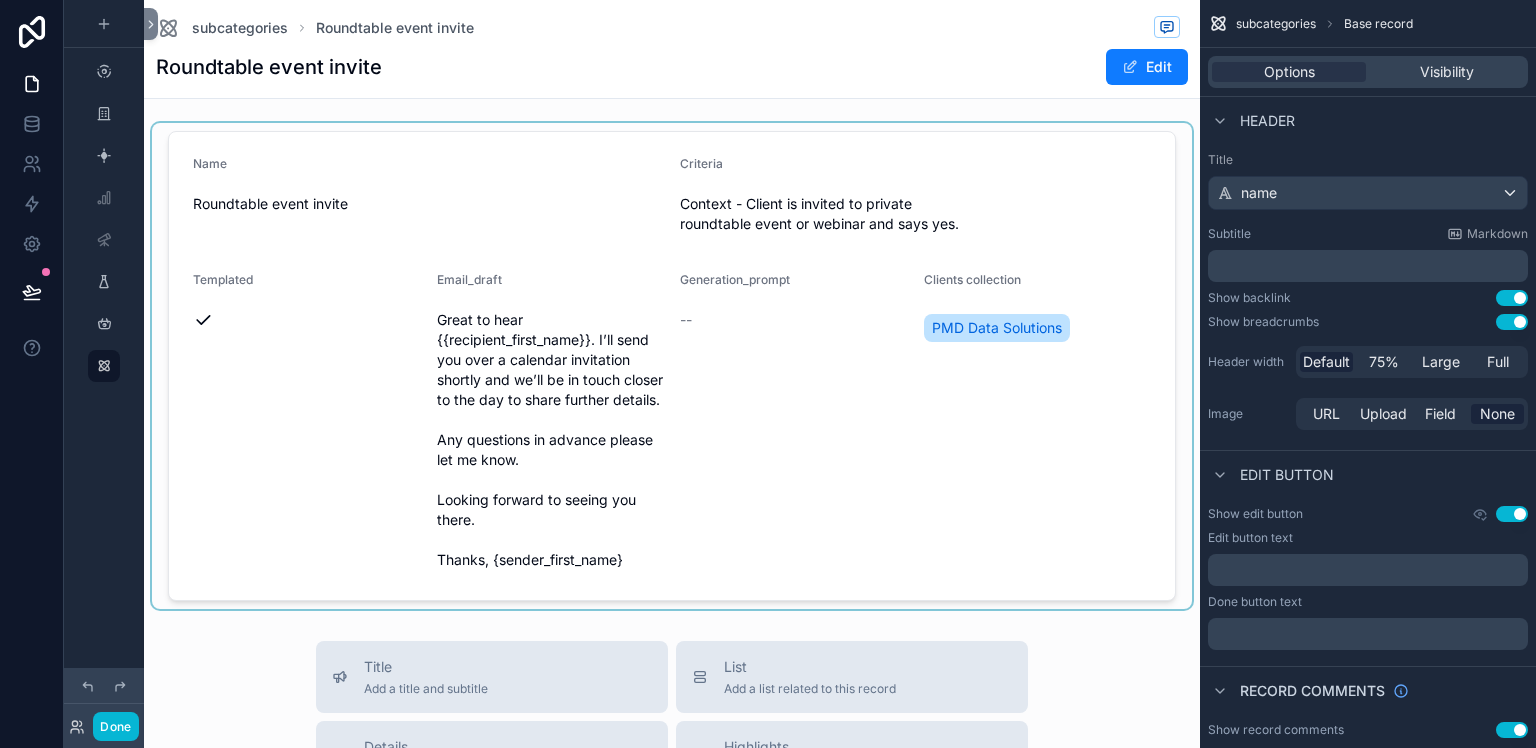 click at bounding box center (672, 366) 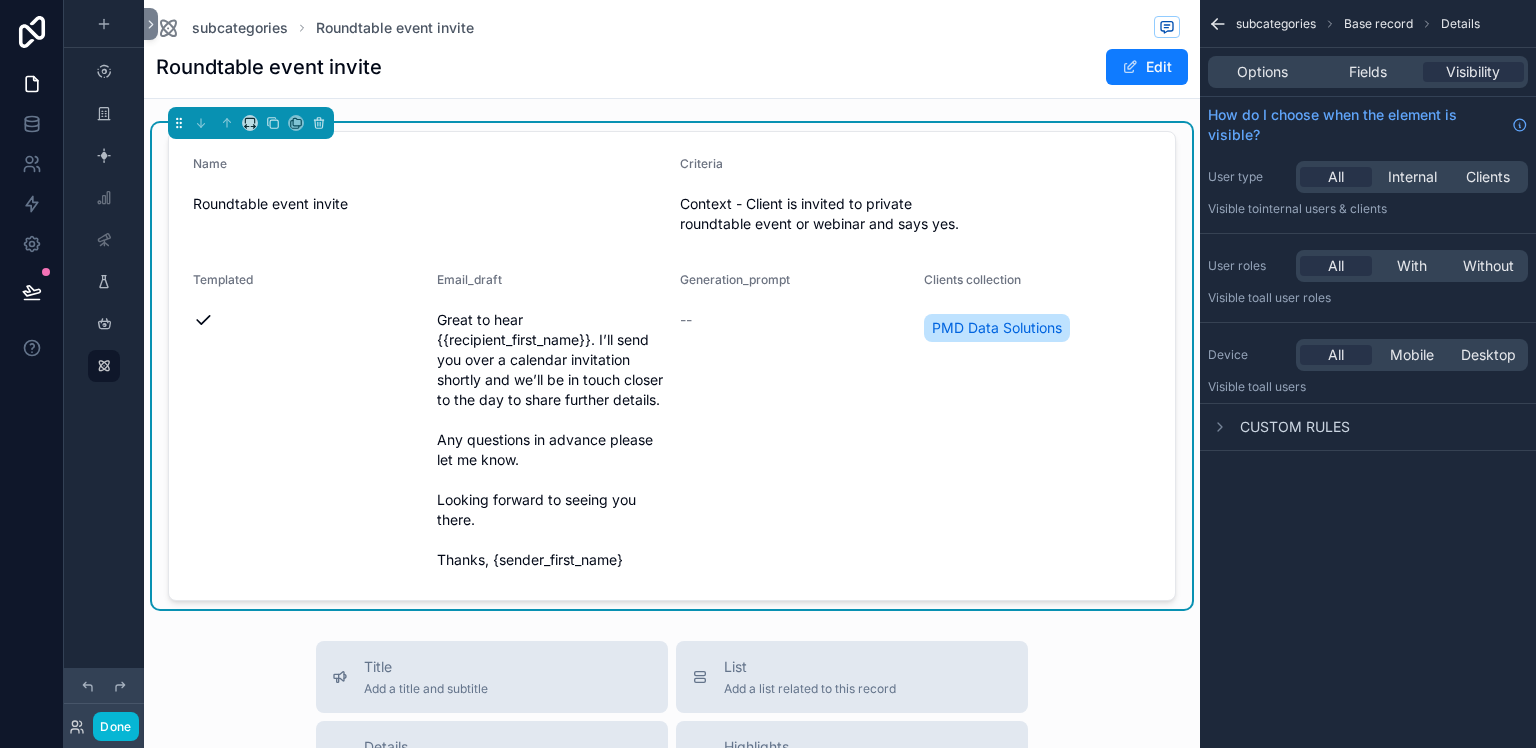 click on "Options Fields Visibility" at bounding box center [1368, 72] 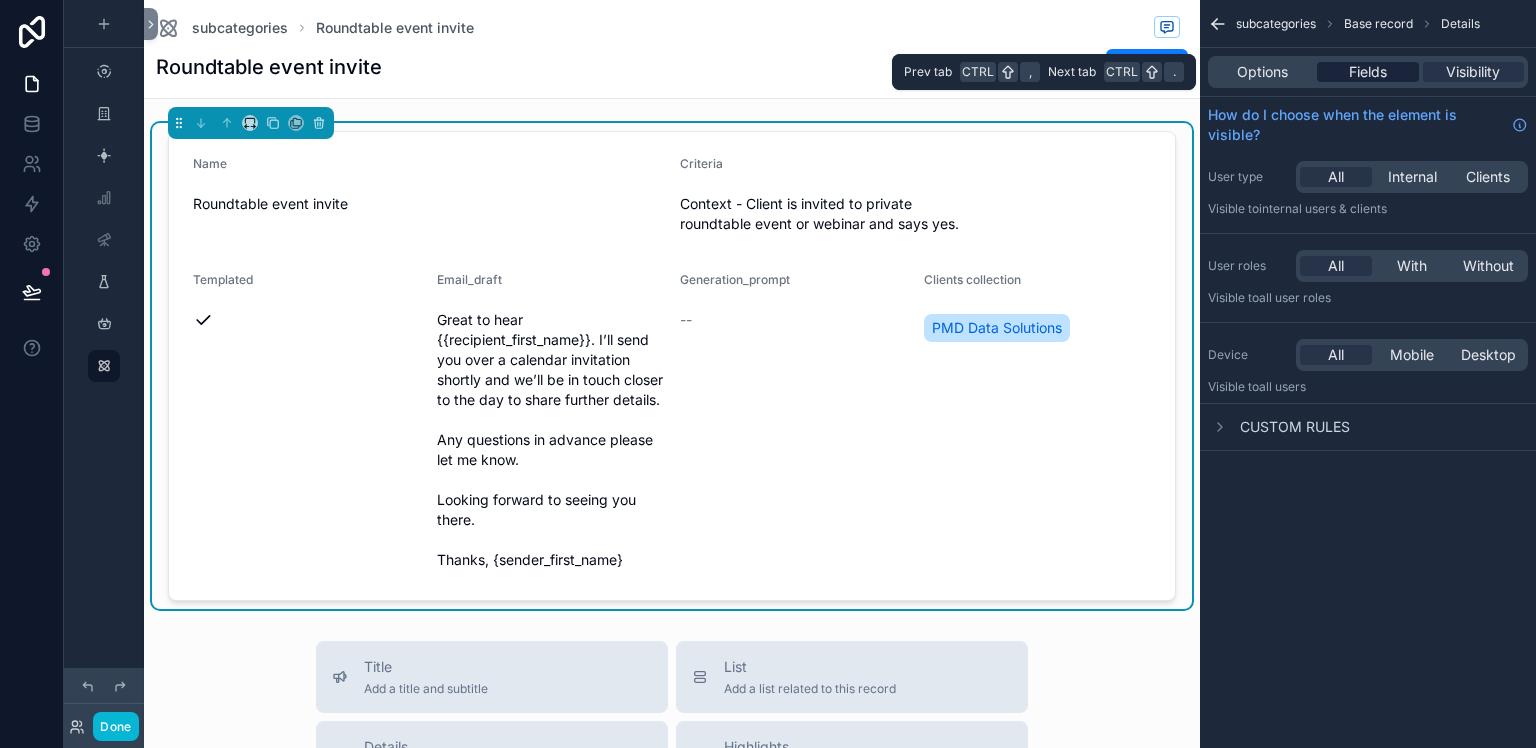 click on "Fields" at bounding box center (1368, 72) 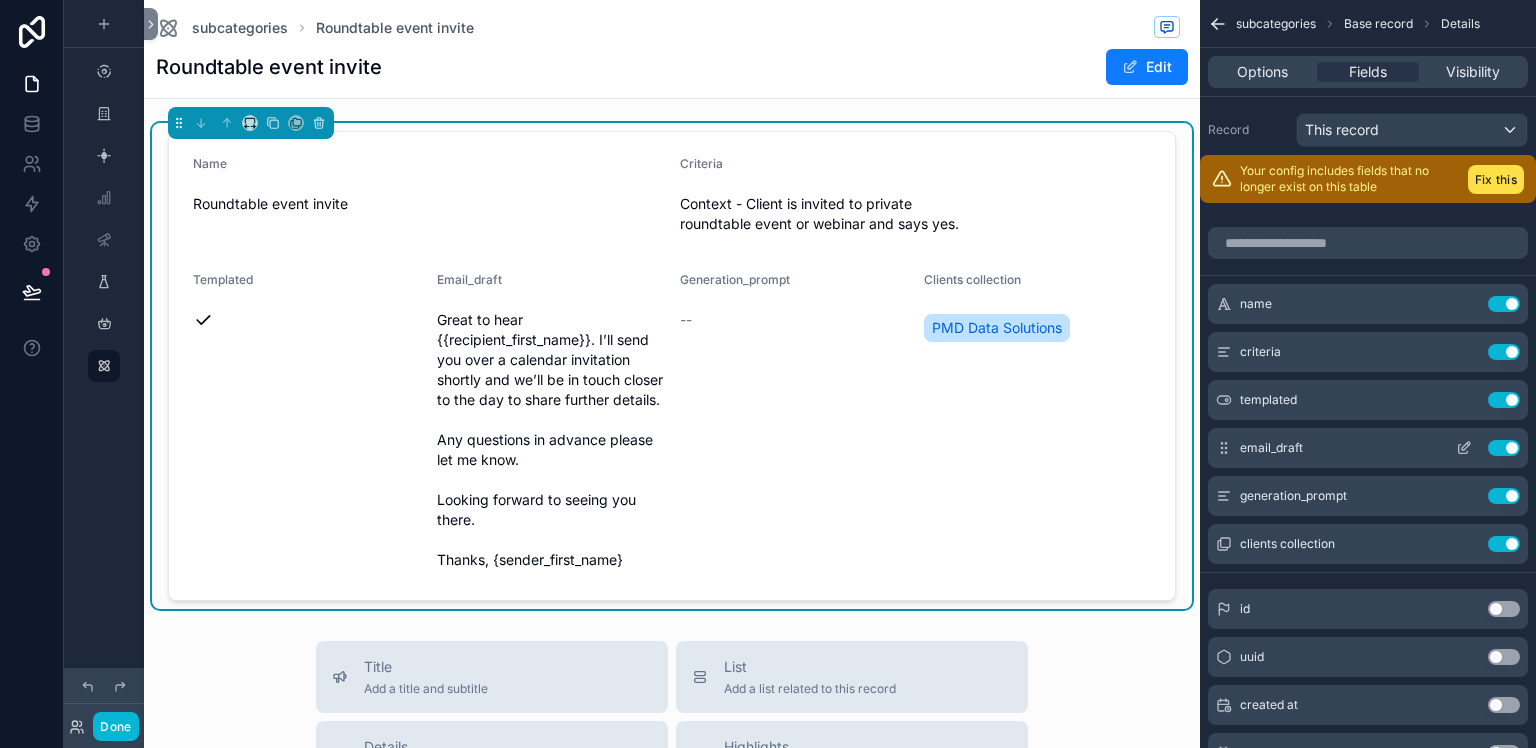 click 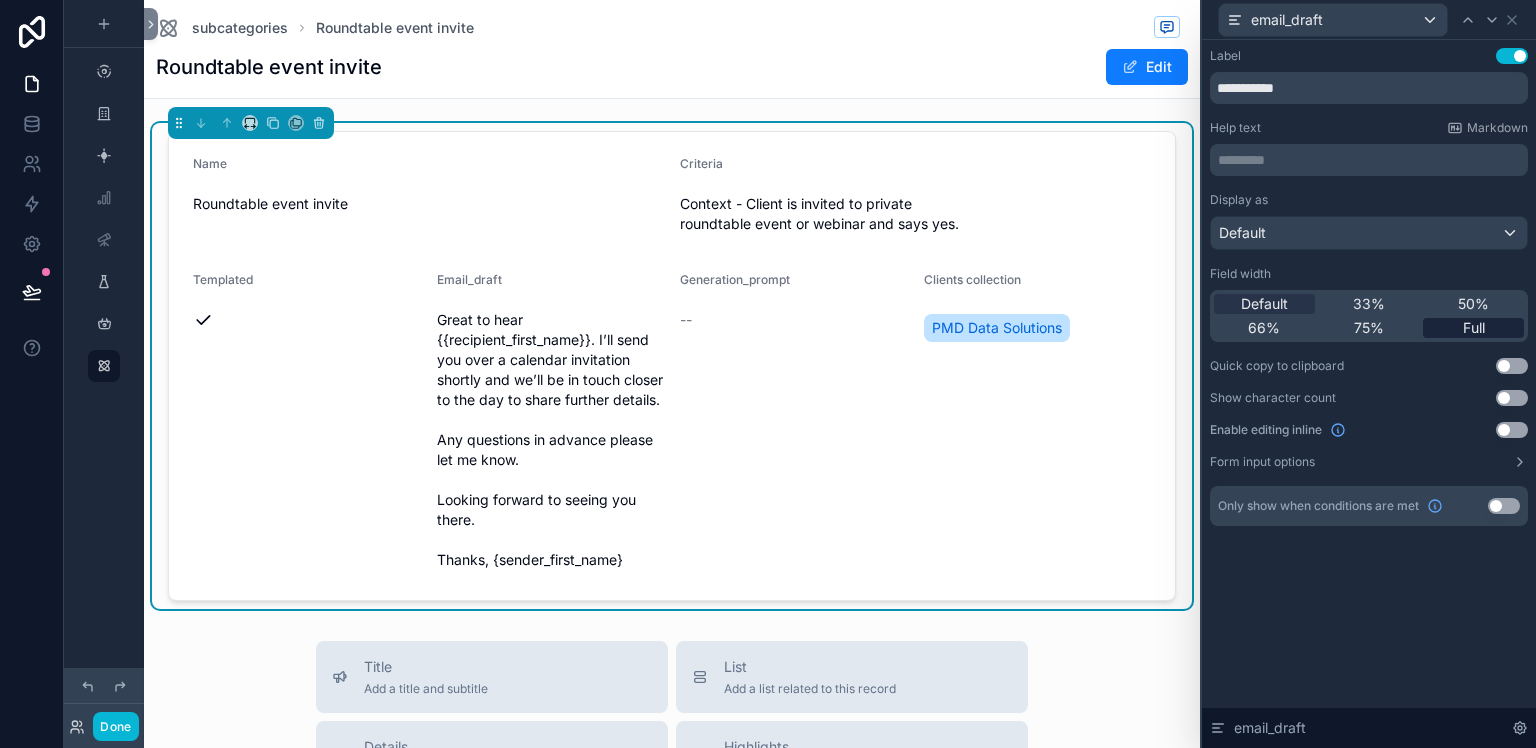 click on "Full" at bounding box center (1473, 328) 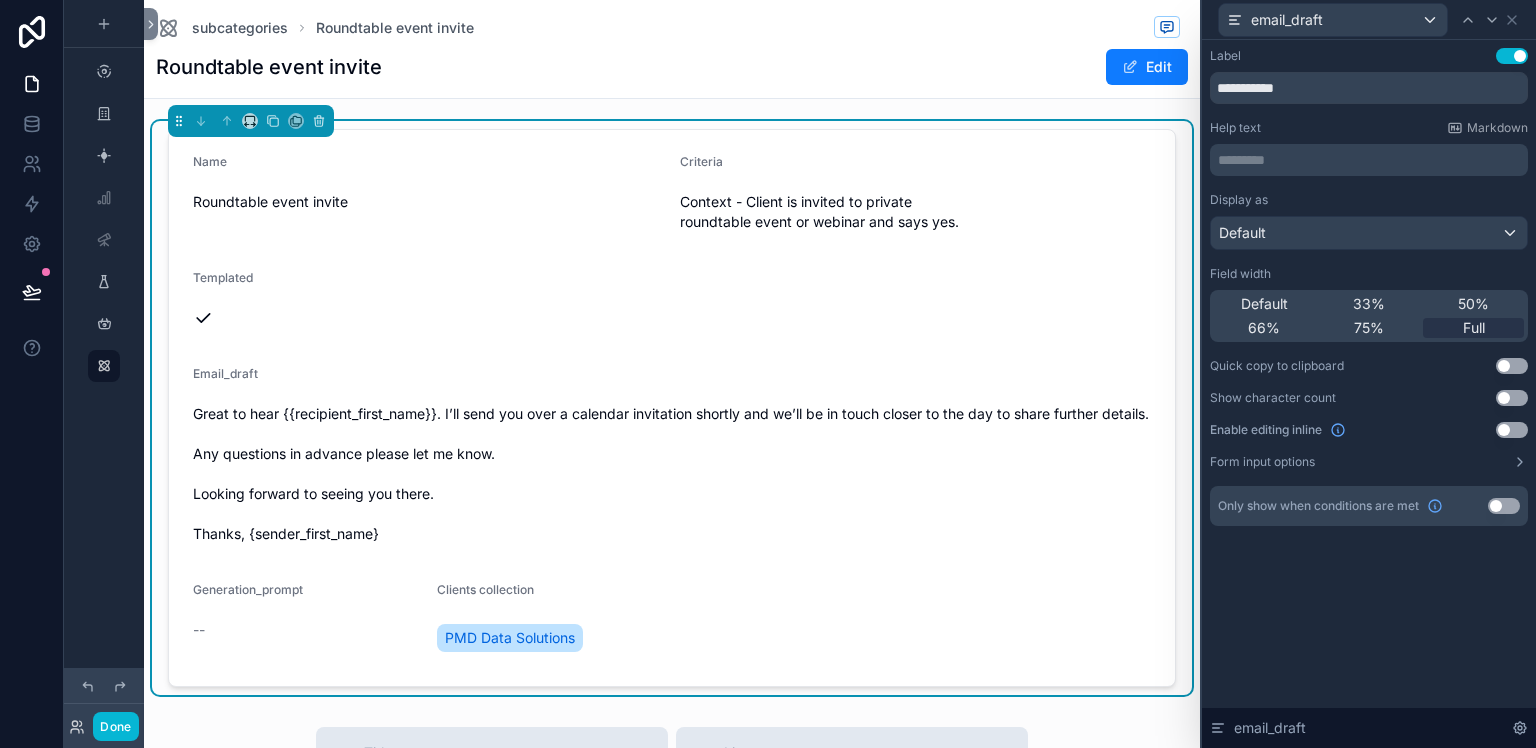 scroll, scrollTop: 0, scrollLeft: 0, axis: both 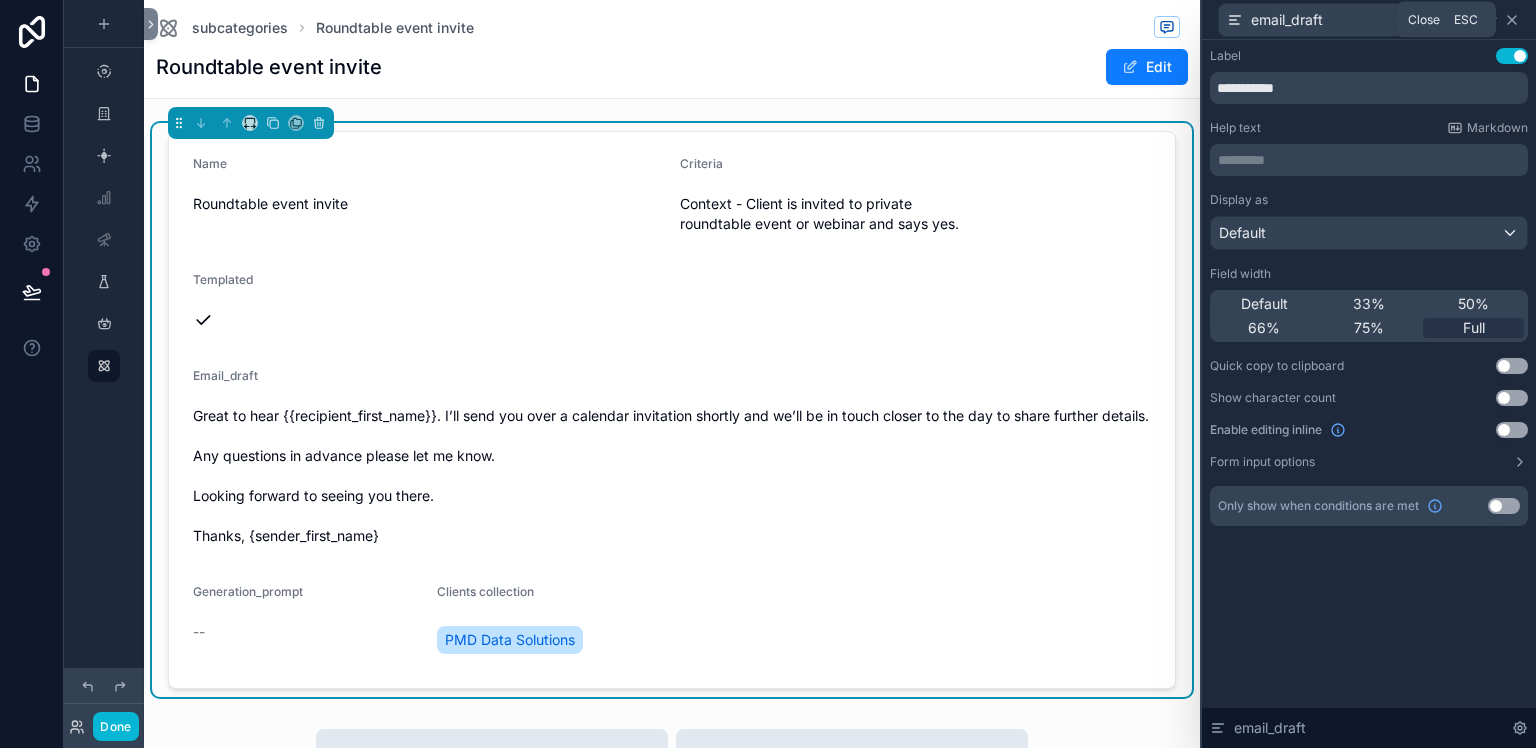 click 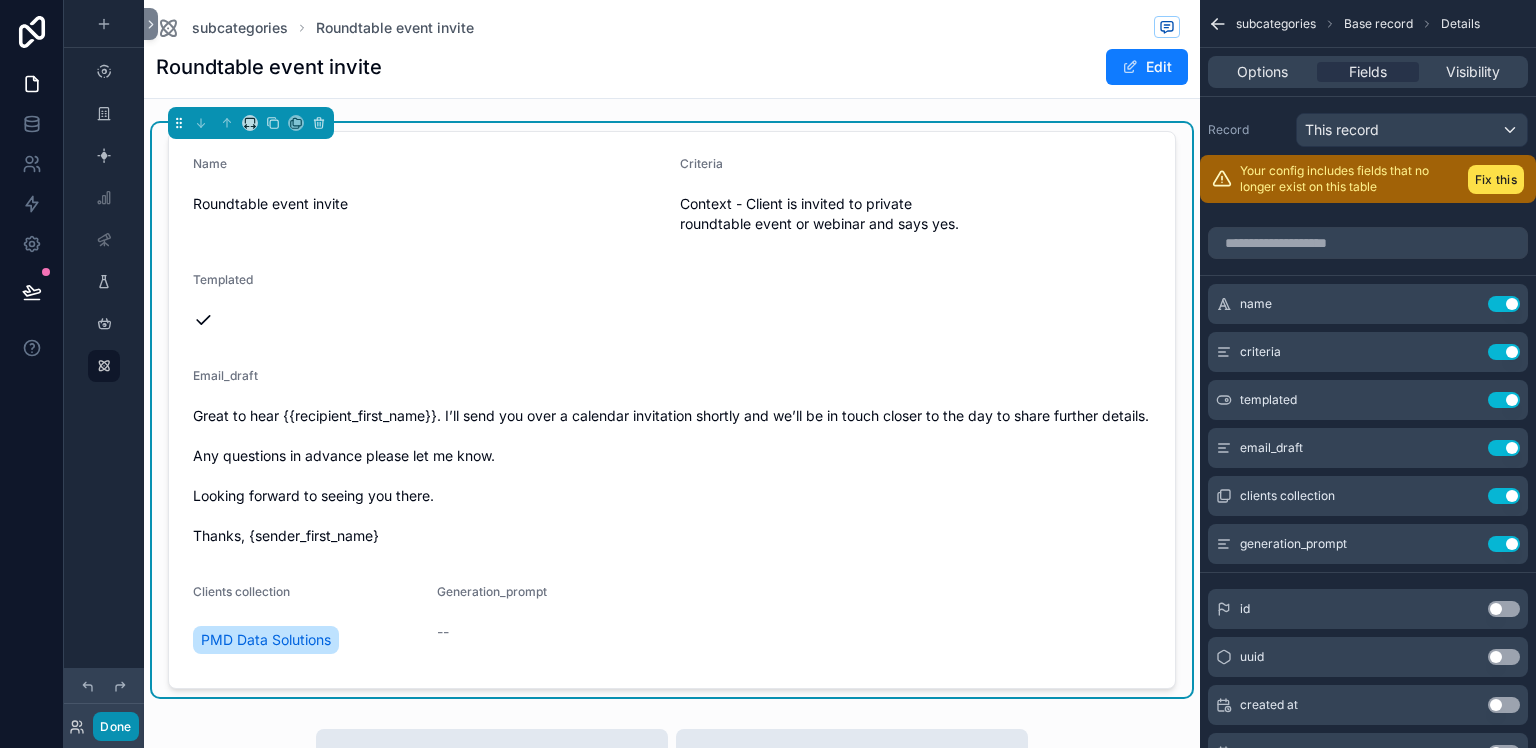 click on "Done" at bounding box center [115, 726] 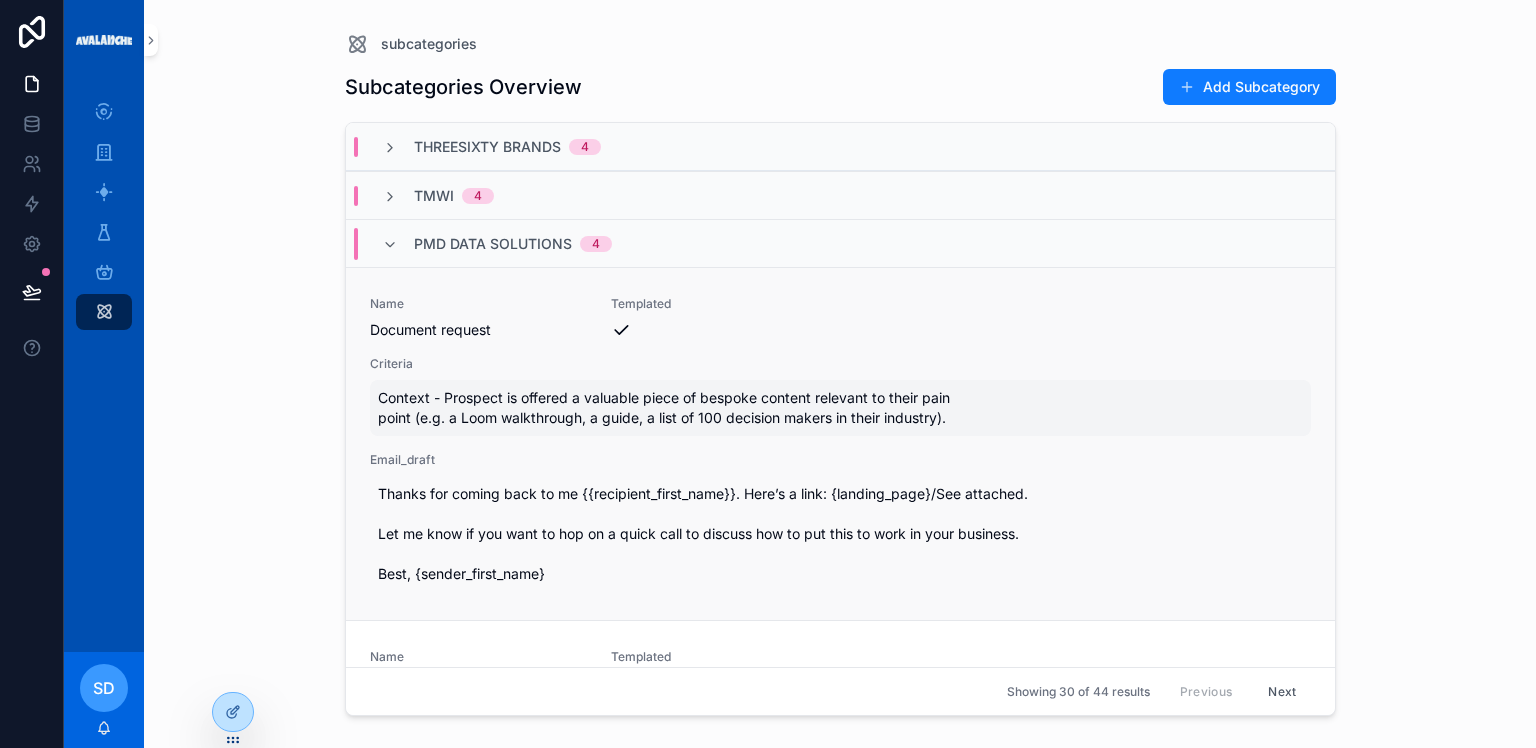 click on "Context - Prospect is offered a valuable piece of bespoke content relevant to their pain point (e.g. a Loom walkthrough, a guide, a list of 100 decision makers in their industry)." at bounding box center [840, 408] 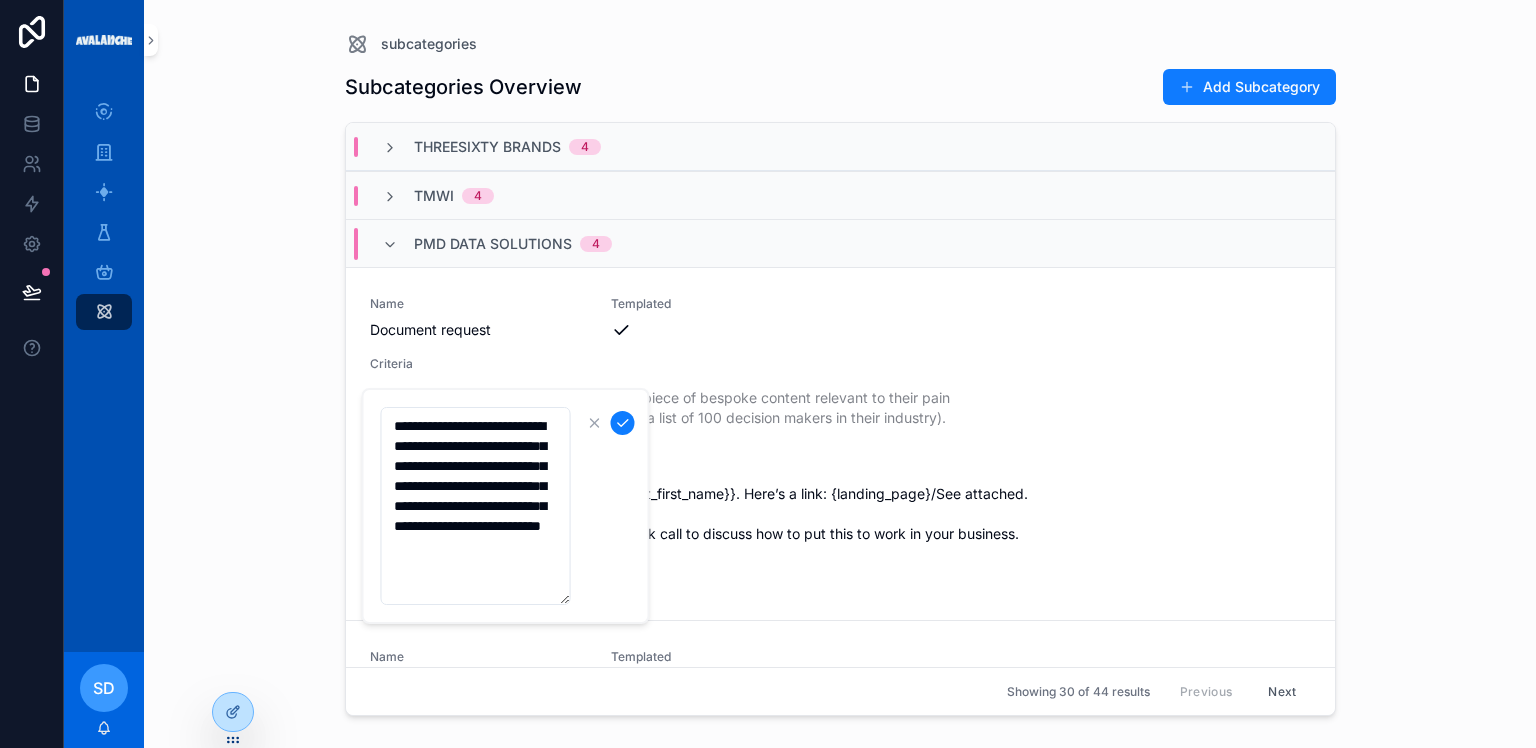 click on "subcategories Subcategories Overview Add Subcategory ThreeSixty Brands 4 TMWI 4 PMD Data Solutions 4 Name Document request Templated Criteria Context - Prospect is offered a valuable piece of bespoke content relevant to their pain point (e.g. a Loom walkthrough, a guide, a list of 100 decision makers in their industry). Email_draft Thanks for coming back to me {{recipient_first_name}}. Here’s a link: {landing_page}/See attached.
Let me know if you want to hop on a quick call to discuss how to put this to work in your business.
Best, {sender_first_name}
Name Conversation starter Templated -- Criteria Context - More of a nuanced campaign where we reference their recent activity (Linkedin post/comment, company news, industry news, competitor news) and relate this to our proposition. Then ask them an A/B style question based on the observation.  Generation_prompt -- Name Referral outreach Templated Criteria Email_draft Name Roundtable event invite Templated Criteria Email_draft Oxbridge 1 Notepad 4 2 2 4 4" at bounding box center [840, 374] 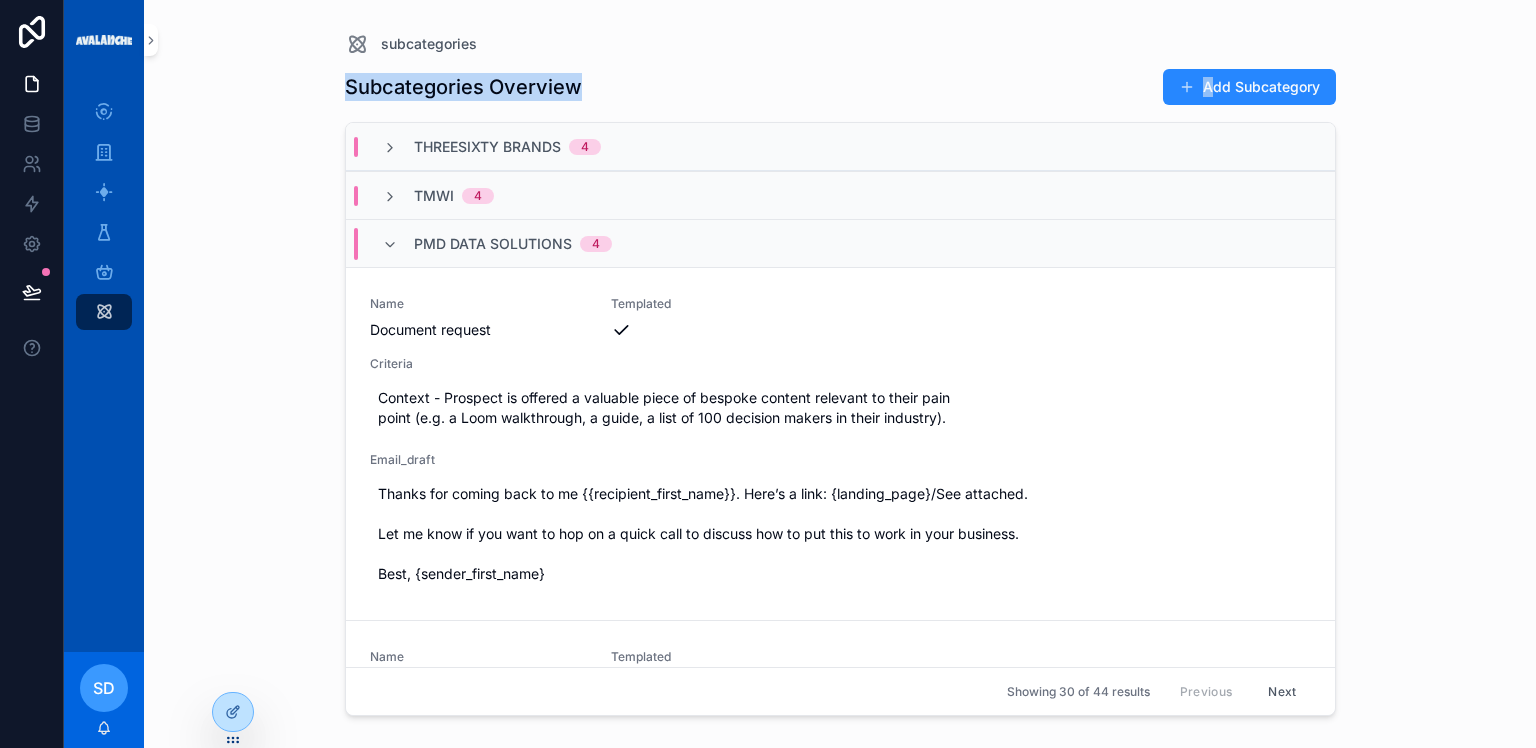 drag, startPoint x: 661, startPoint y: 67, endPoint x: 1216, endPoint y: 88, distance: 555.39716 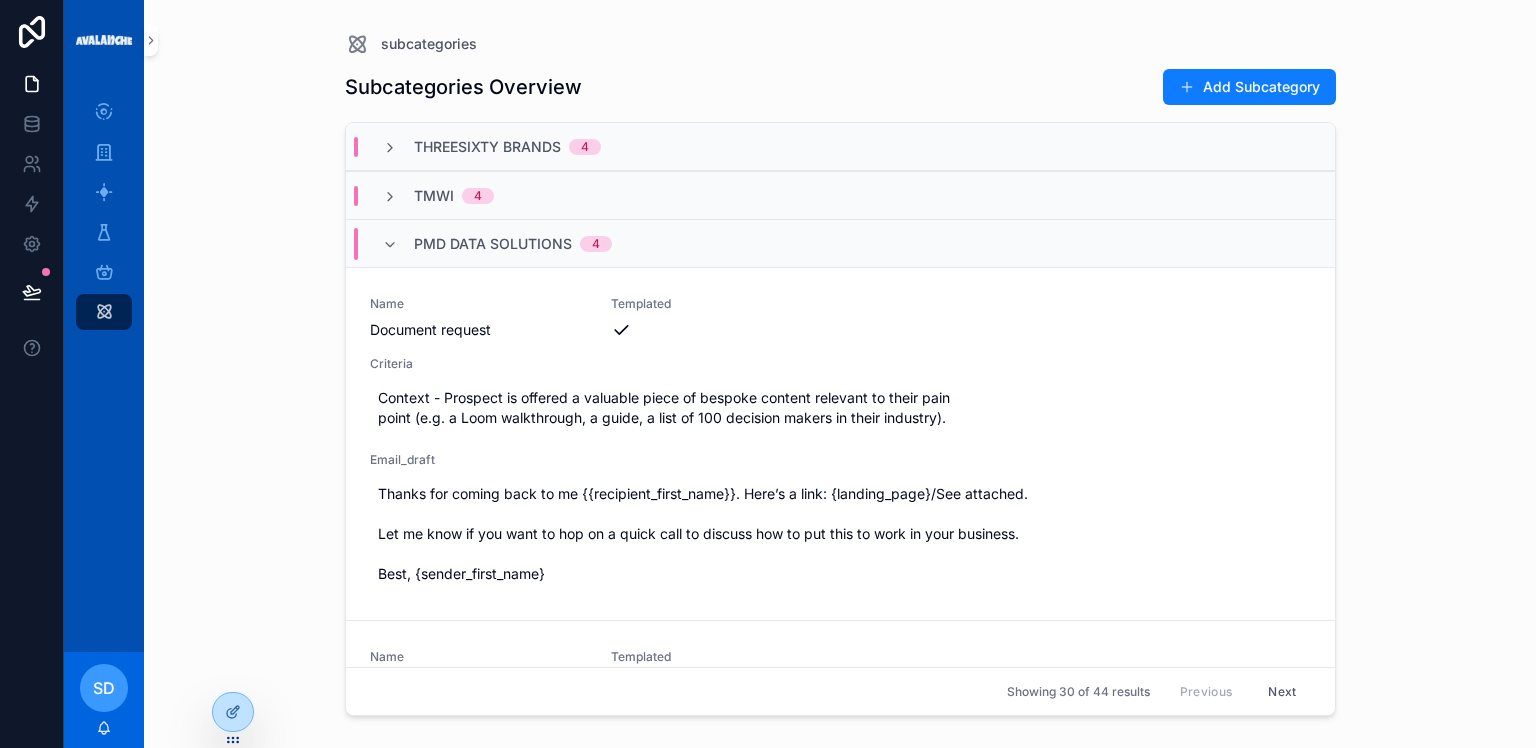 click on "subcategories Subcategories Overview Add Subcategory ThreeSixty Brands 4 TMWI 4 PMD Data Solutions 4 Name Document request Templated Criteria Context - Prospect is offered a valuable piece of bespoke content relevant to their pain point (e.g. a Loom walkthrough, a guide, a list of 100 decision makers in their industry). Email_draft Thanks for coming back to me {{recipient_first_name}}. Here’s a link: {landing_page}/See attached.
Let me know if you want to hop on a quick call to discuss how to put this to work in your business.
Best, {sender_first_name}
Name Conversation starter Templated -- Criteria Context - More of a nuanced campaign where we reference their recent activity (Linkedin post/comment, company news, industry news, competitor news) and relate this to our proposition. Then ask them an A/B style question based on the observation.  Generation_prompt -- Name Referral outreach Templated Criteria Email_draft Name Roundtable event invite Templated Criteria Email_draft Oxbridge 1 Notepad 4 2 2 4 4" at bounding box center (840, 374) 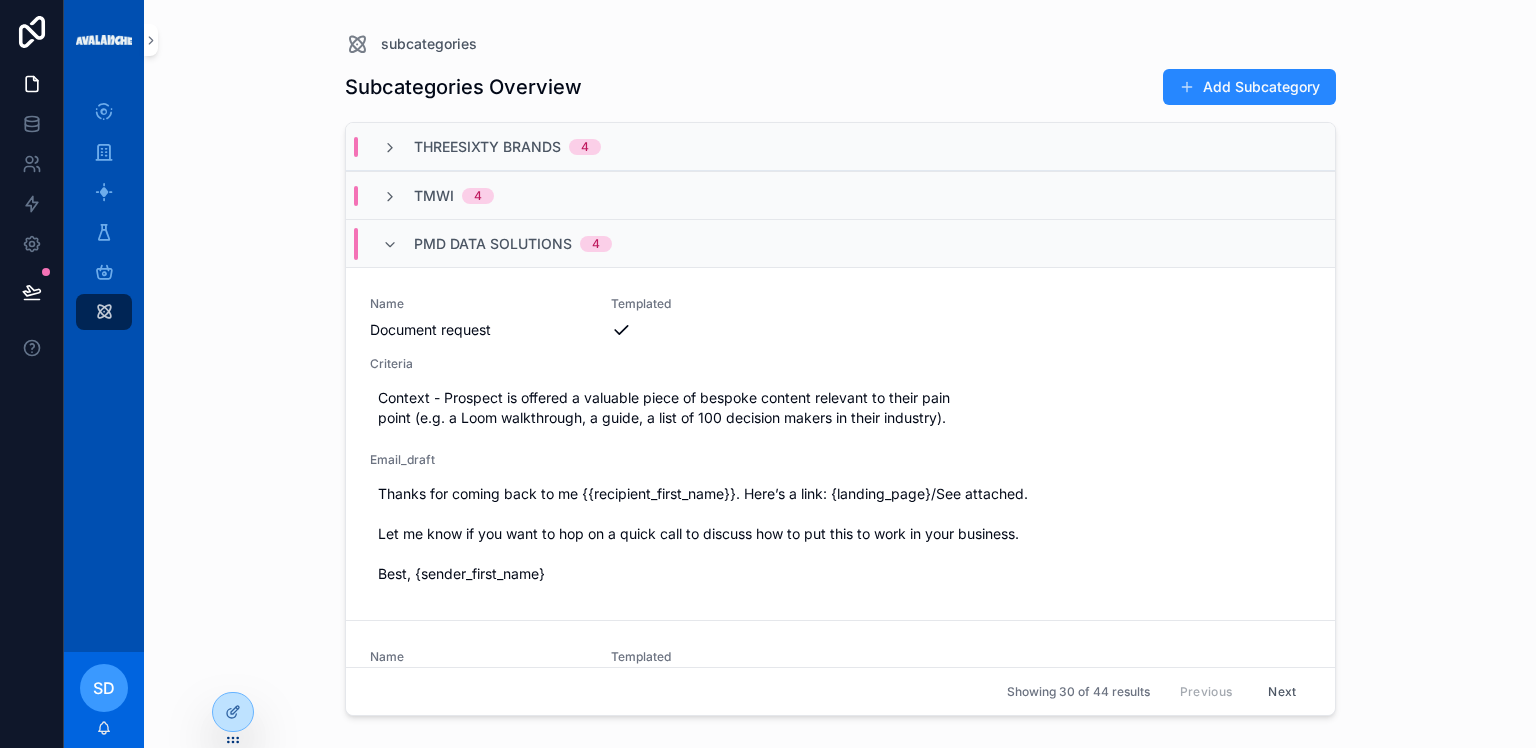 click at bounding box center [1187, 87] 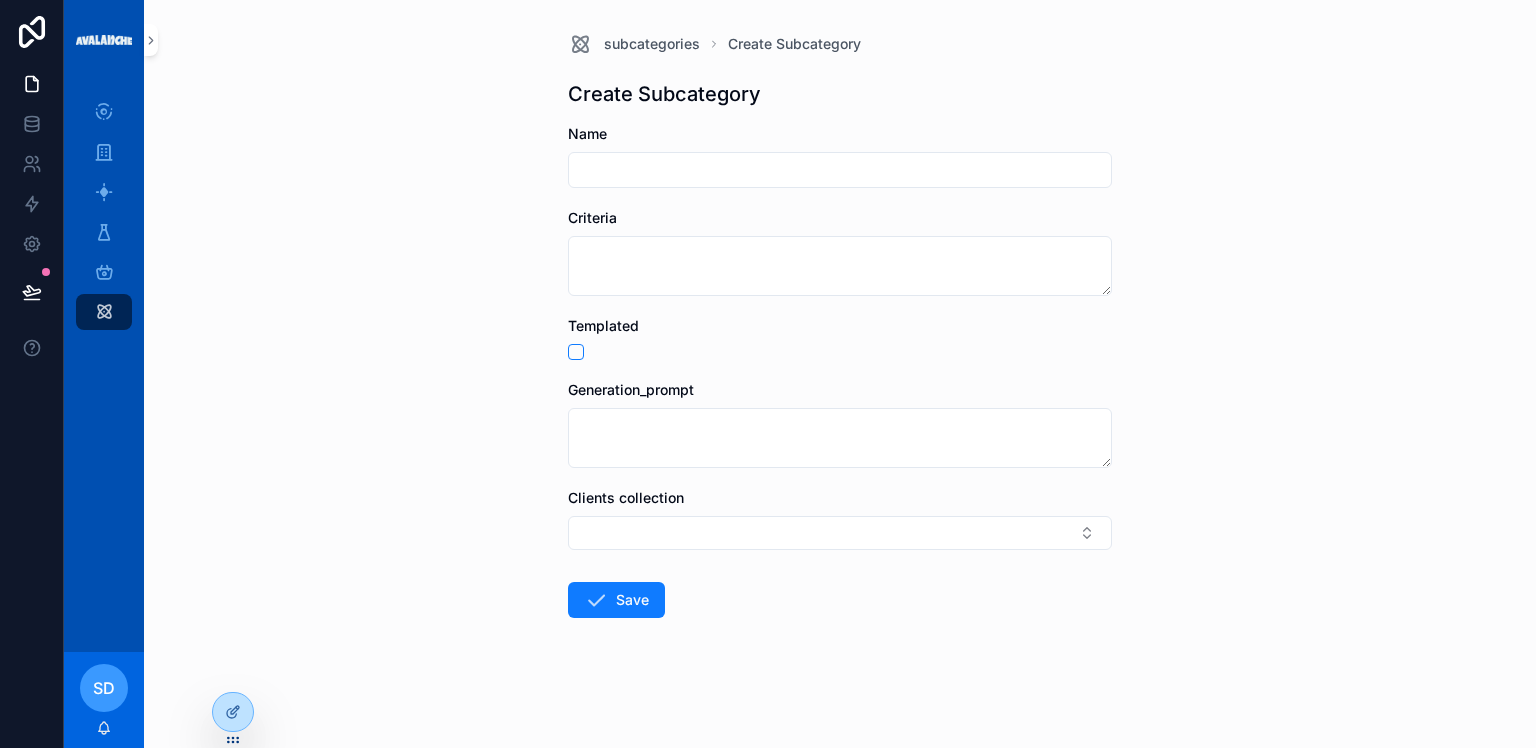 click at bounding box center (840, 170) 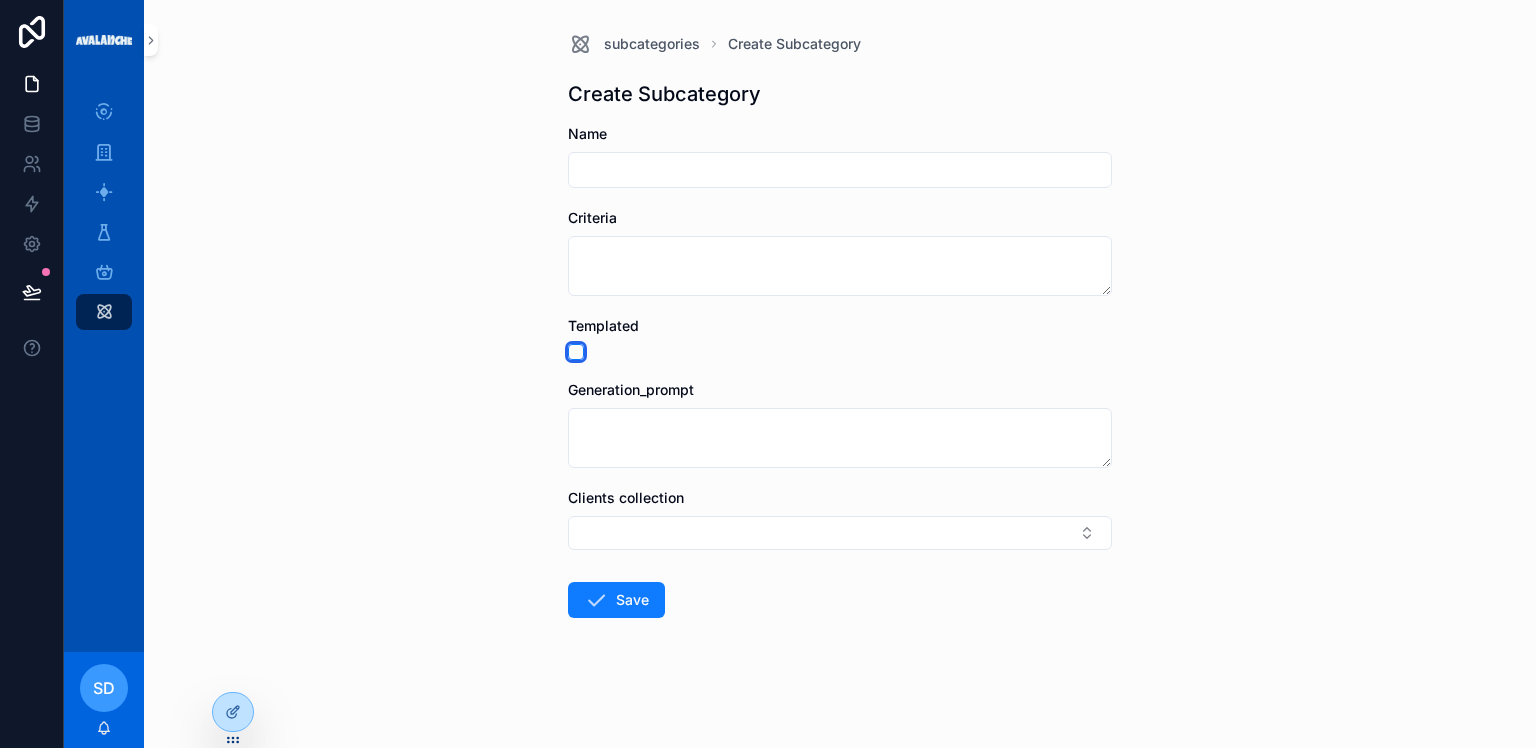 click at bounding box center (576, 352) 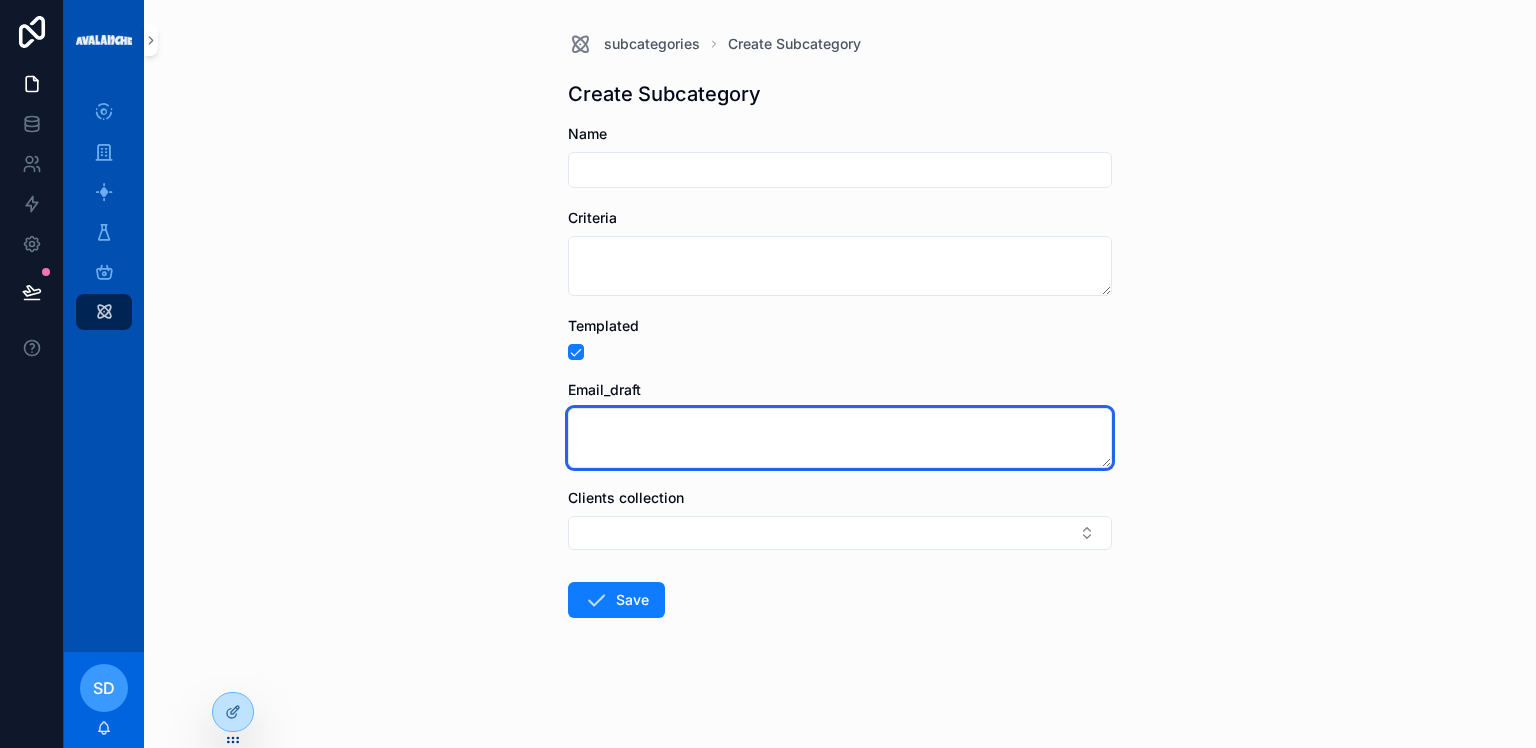 click at bounding box center (840, 438) 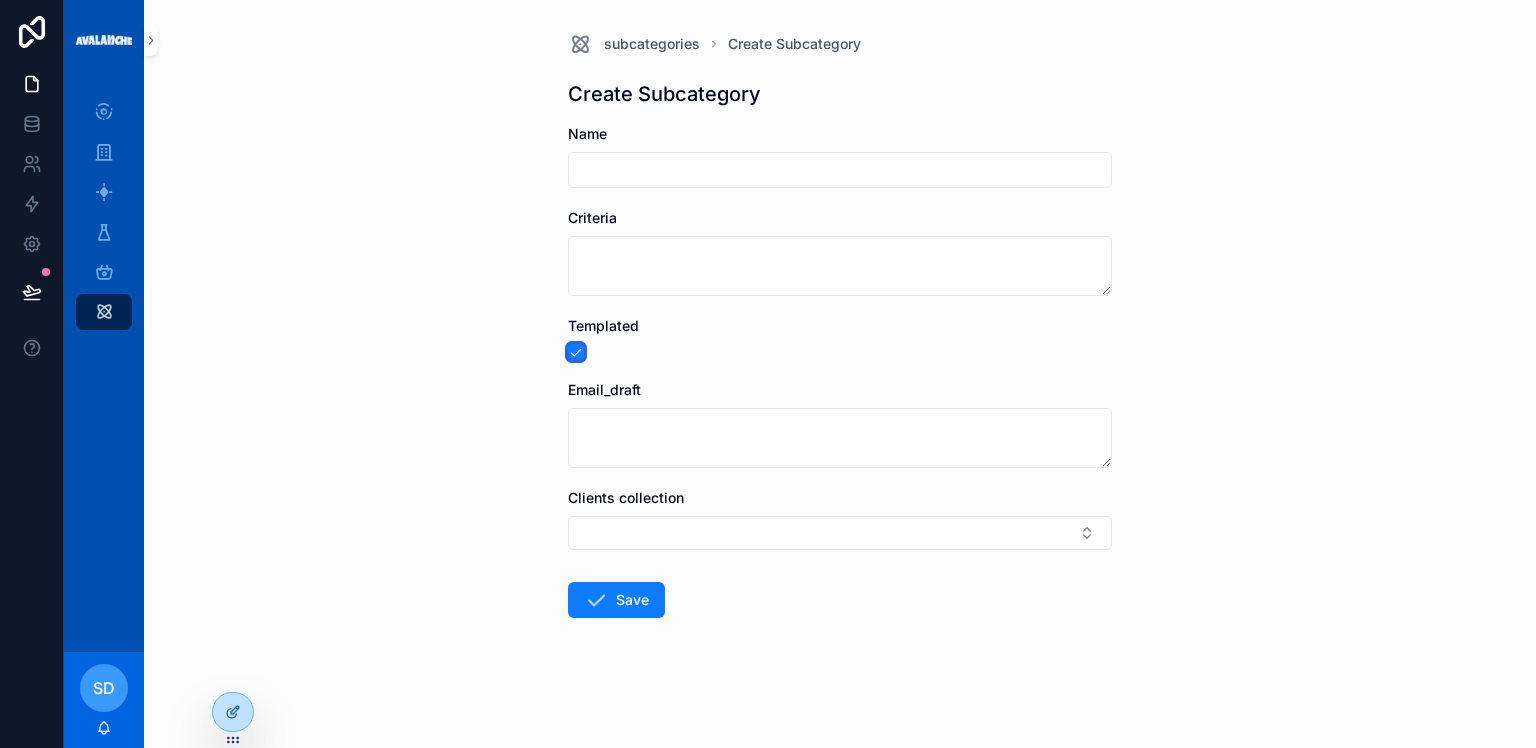 click at bounding box center [576, 352] 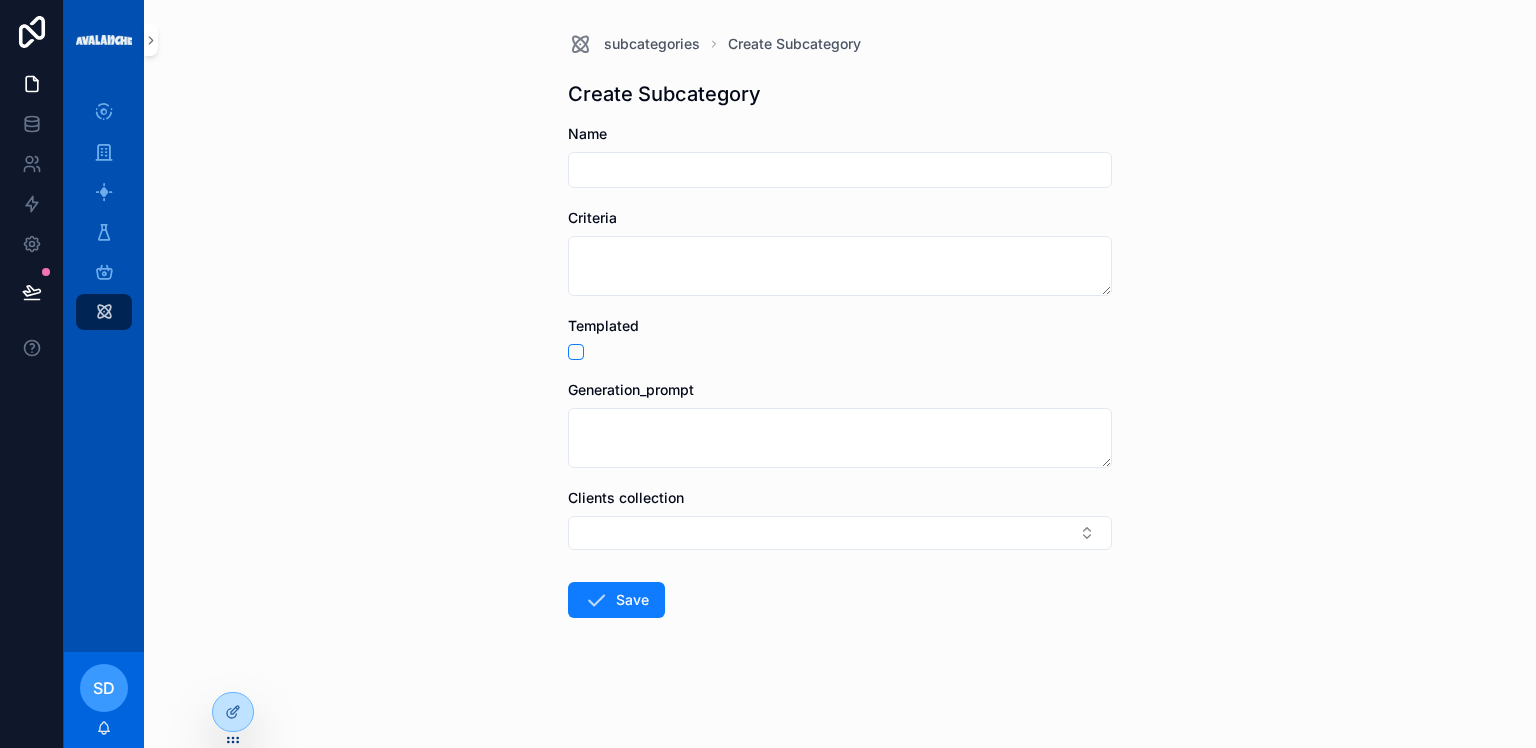 click on "subcategories Create Subcategory Create Subcategory Name Criteria Templated Generation_prompt Clients collection Save" at bounding box center [840, 374] 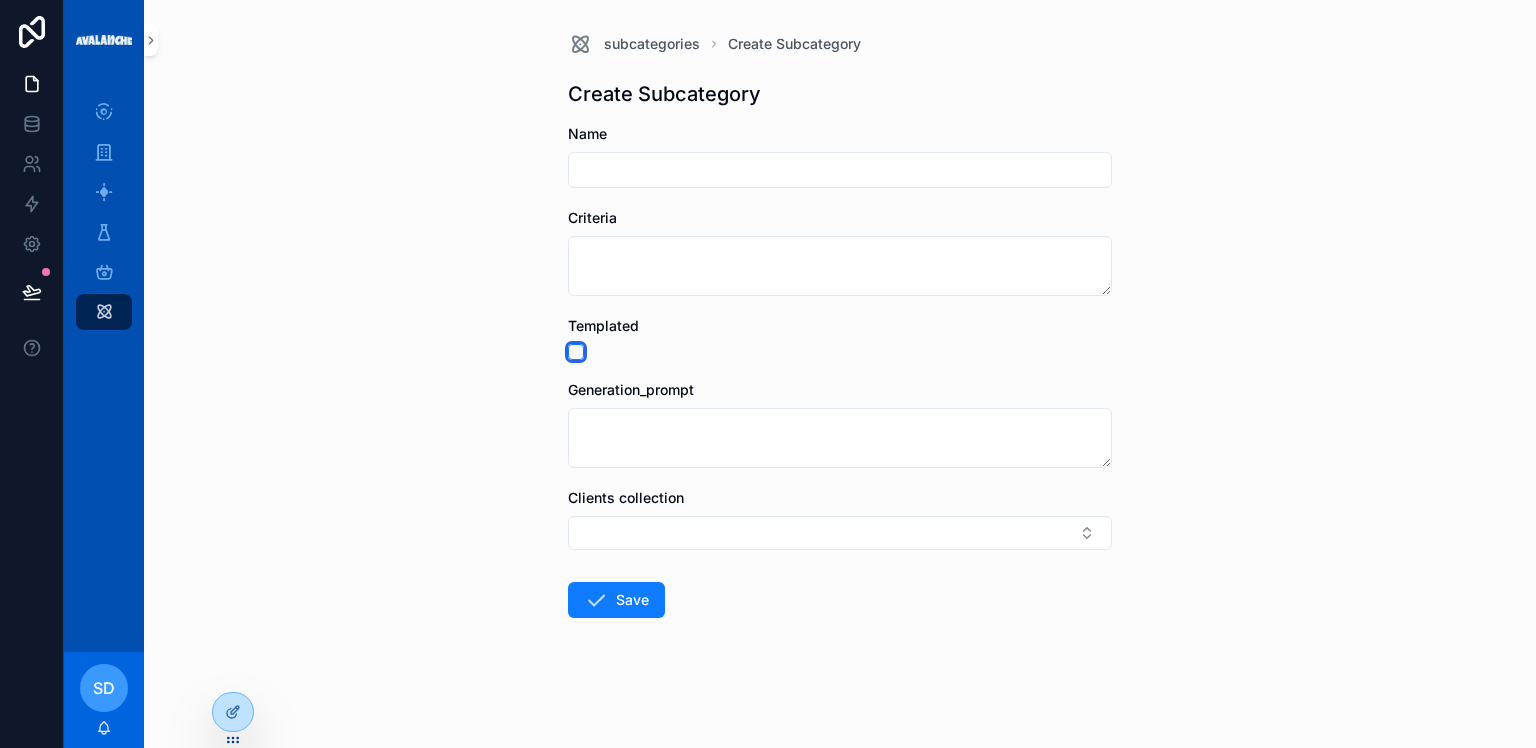 click at bounding box center (576, 352) 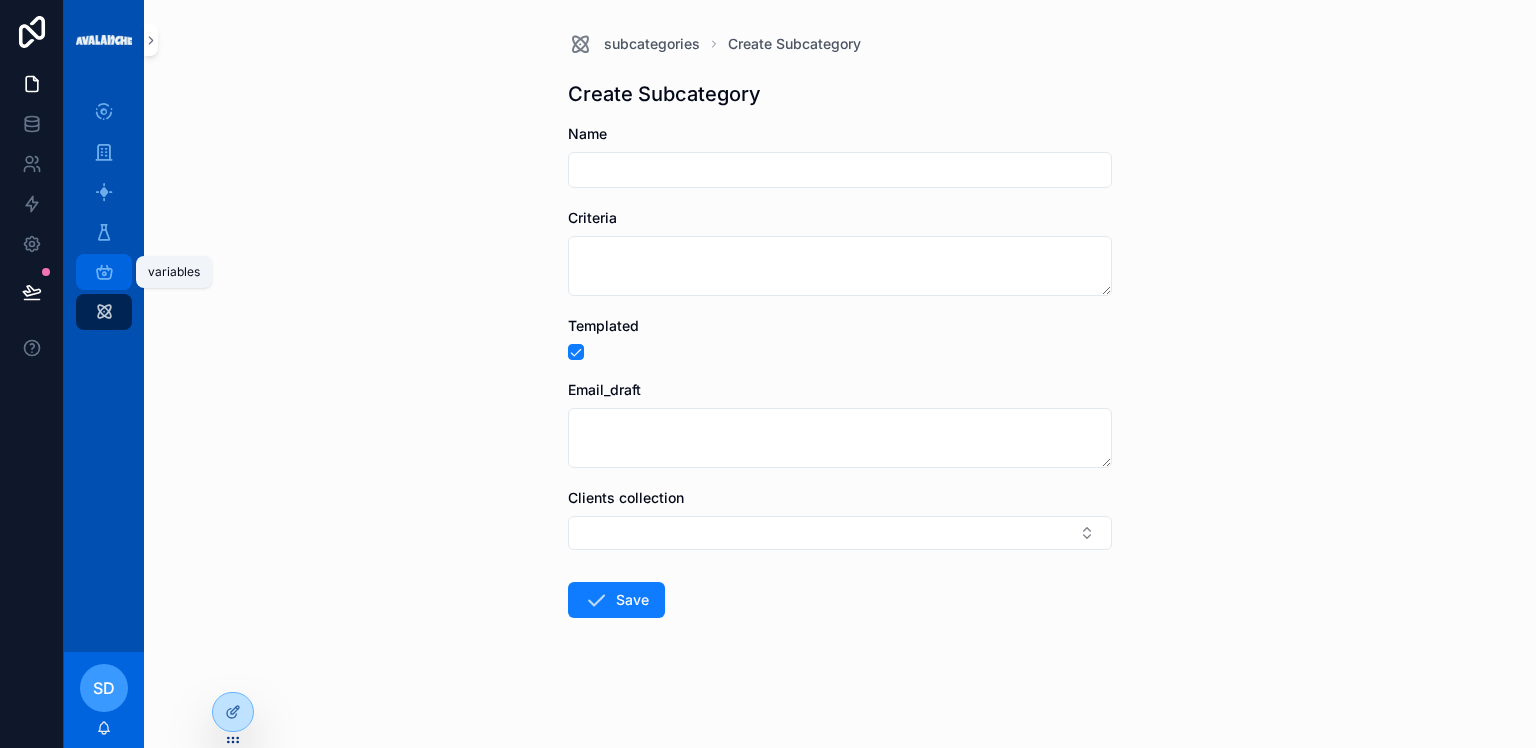 click at bounding box center [104, 272] 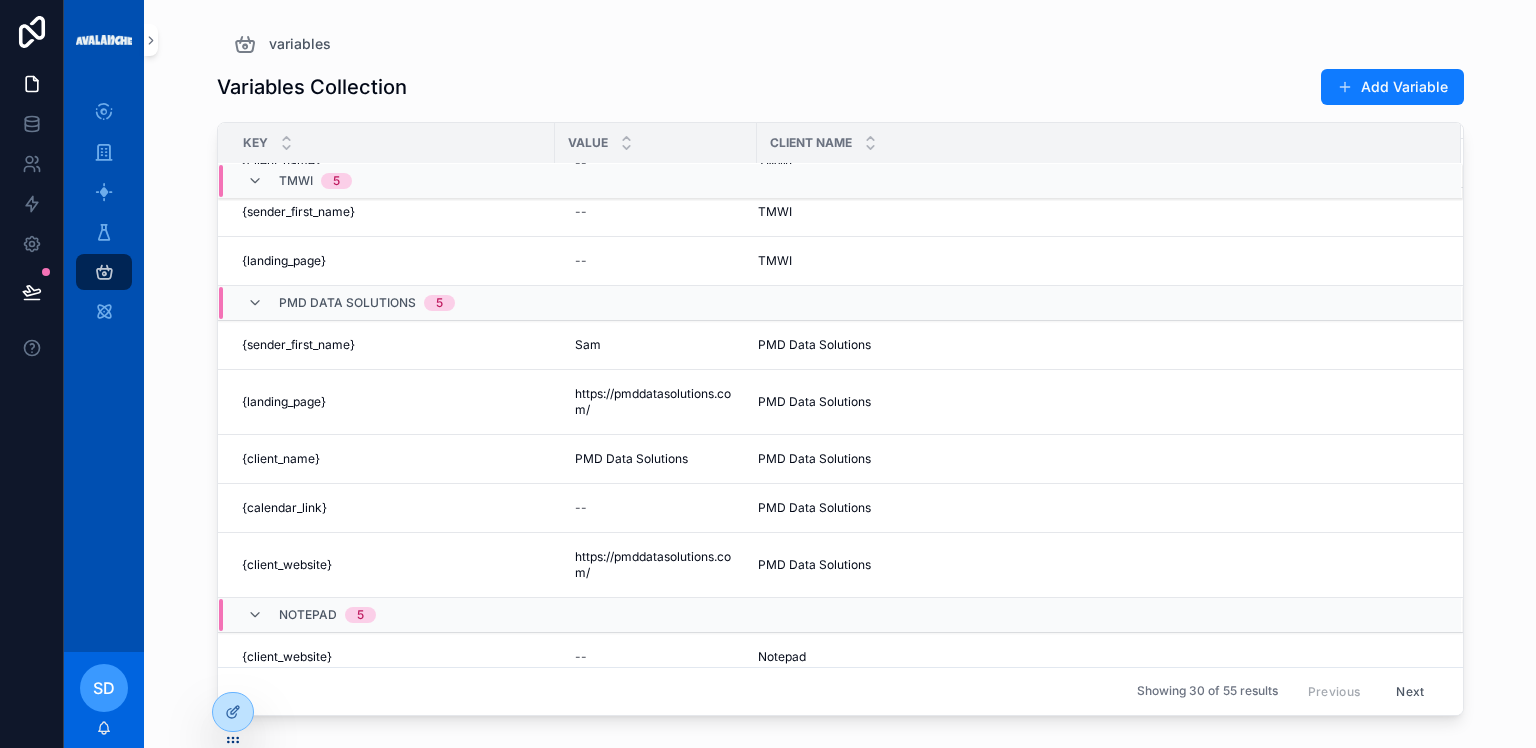 scroll, scrollTop: 445, scrollLeft: 0, axis: vertical 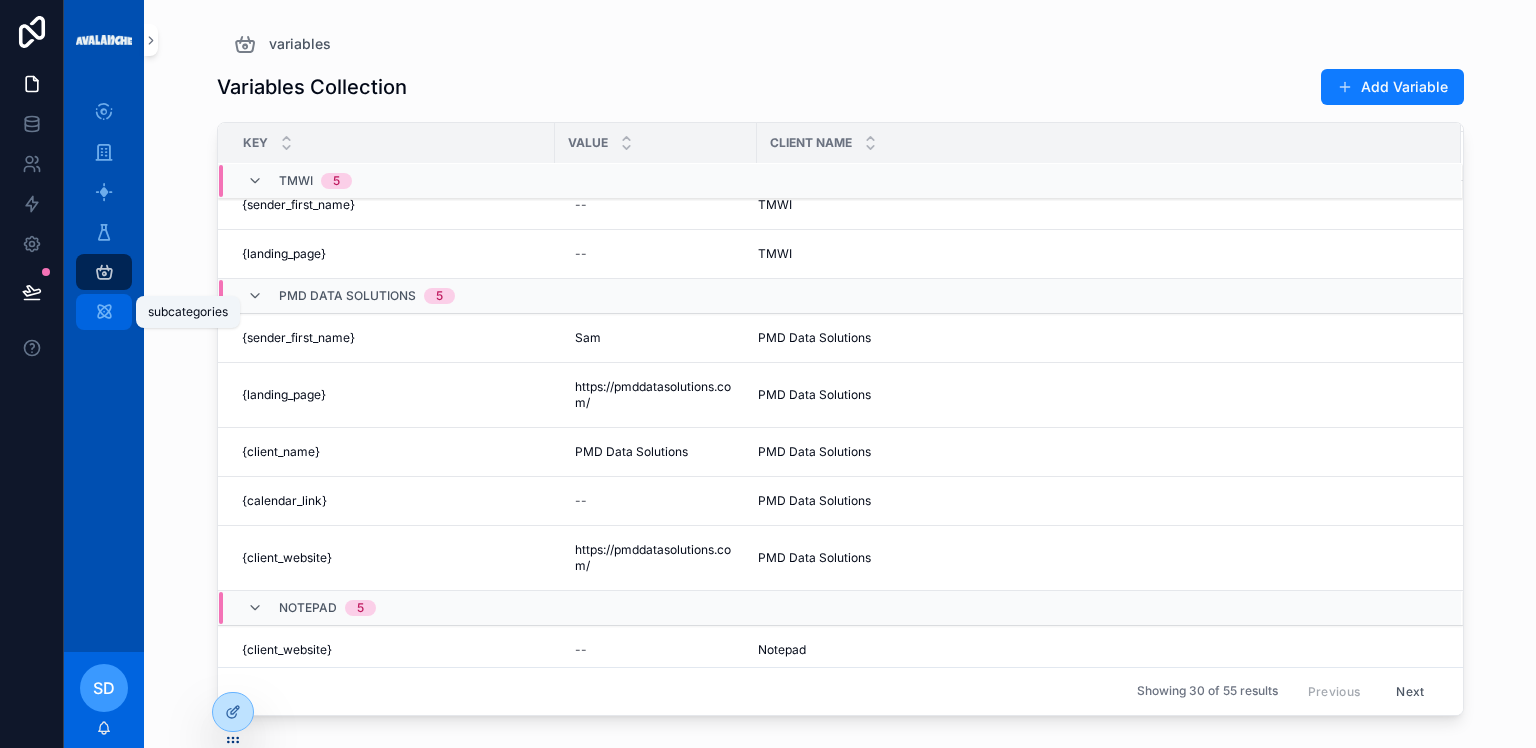 click at bounding box center [104, 312] 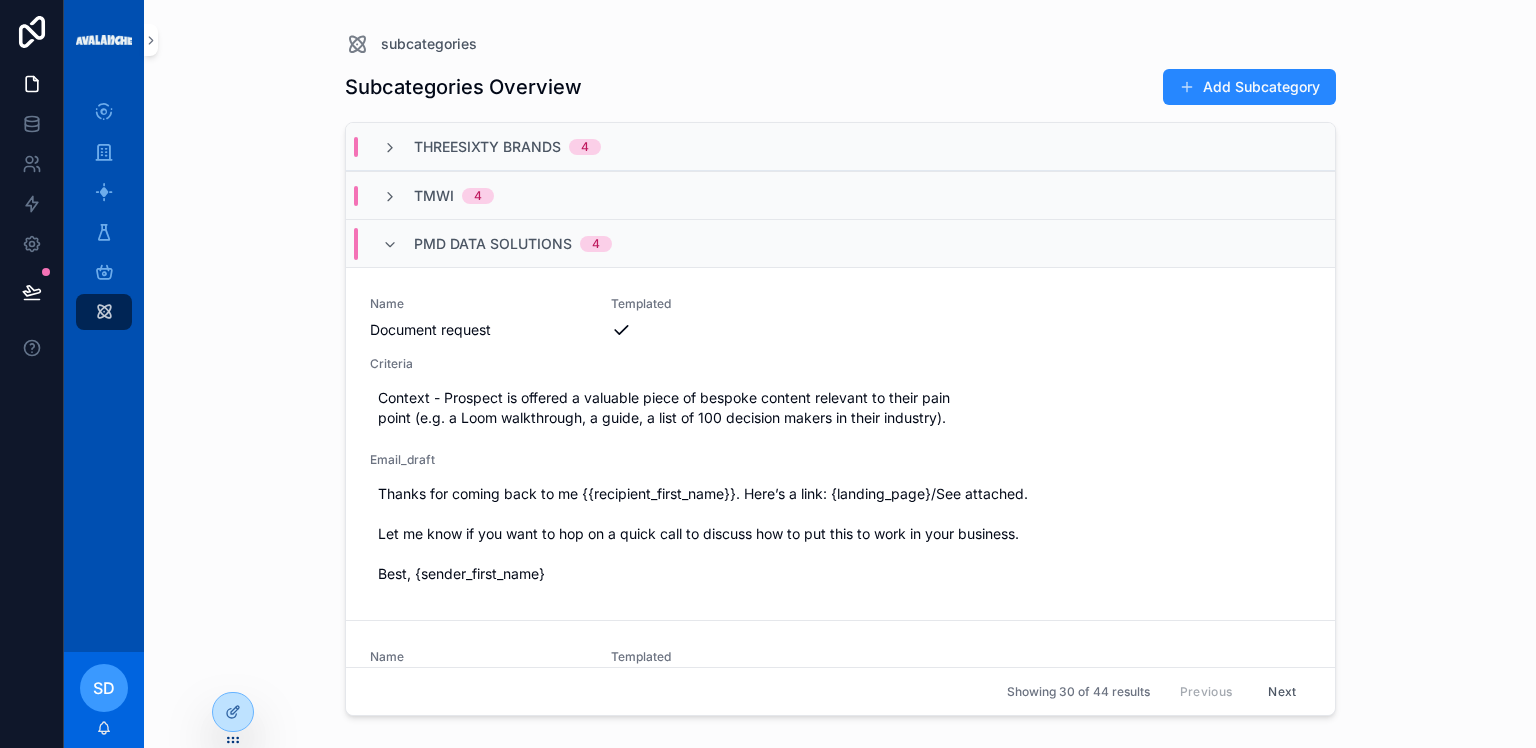 click on "Add Subcategory" at bounding box center [1249, 87] 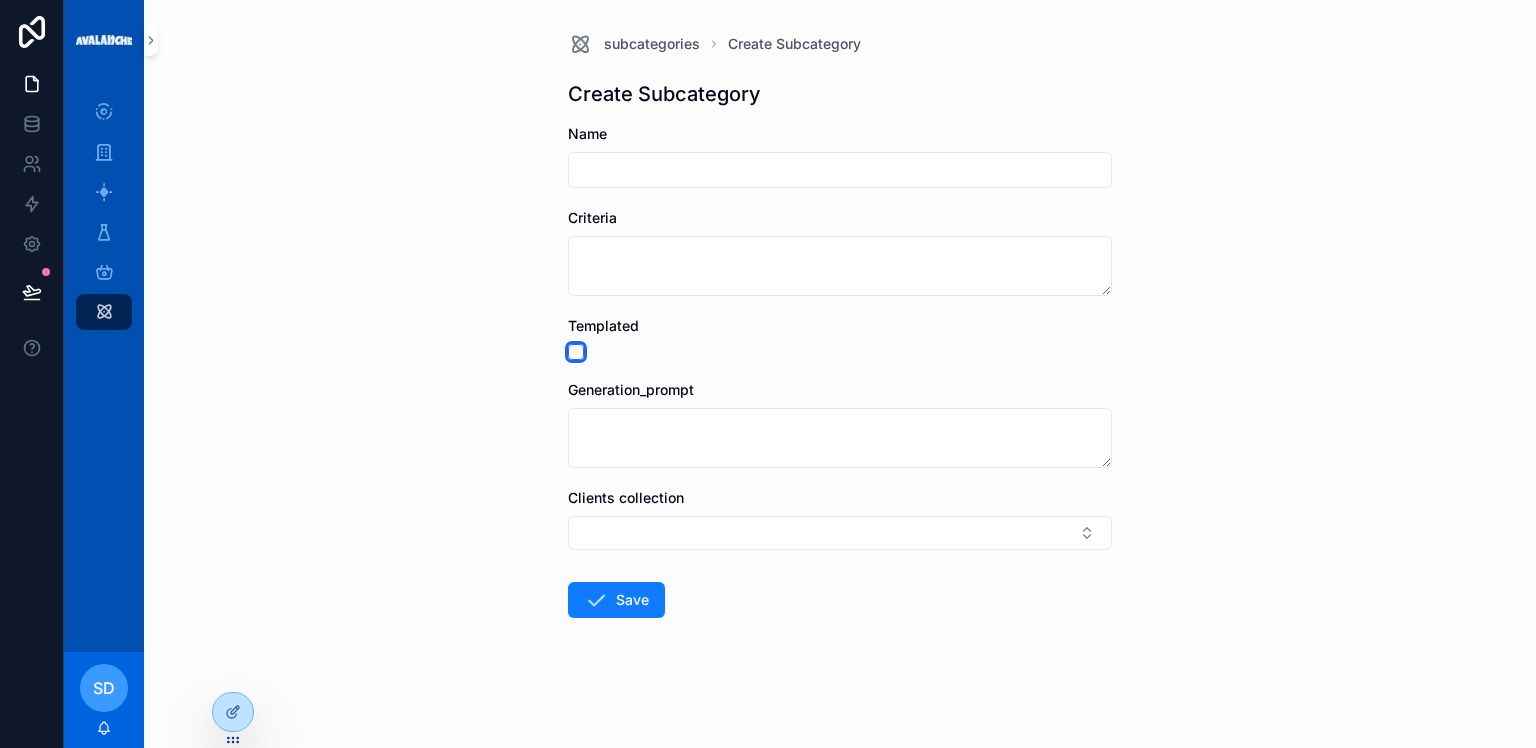 click at bounding box center [576, 352] 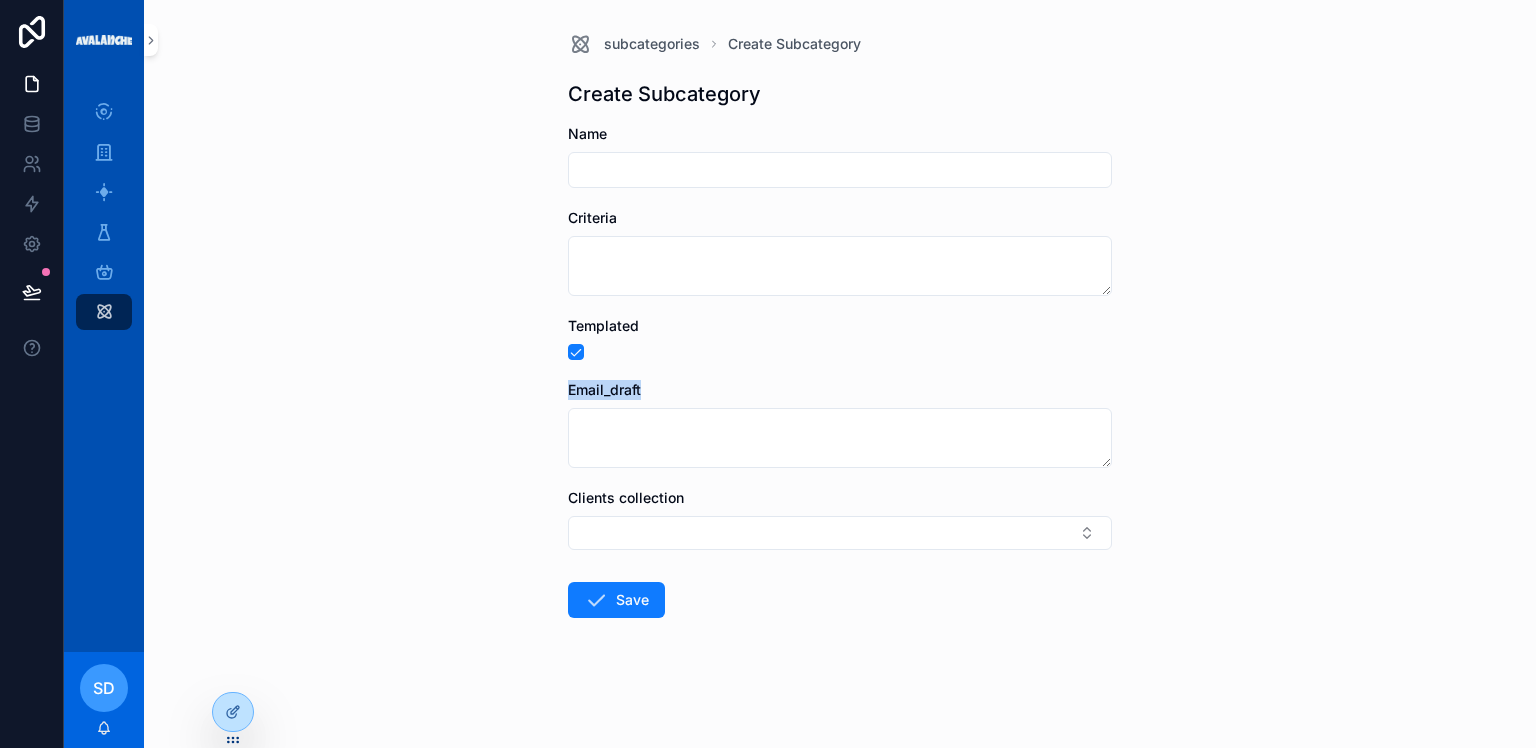 drag, startPoint x: 569, startPoint y: 386, endPoint x: 659, endPoint y: 406, distance: 92.19544 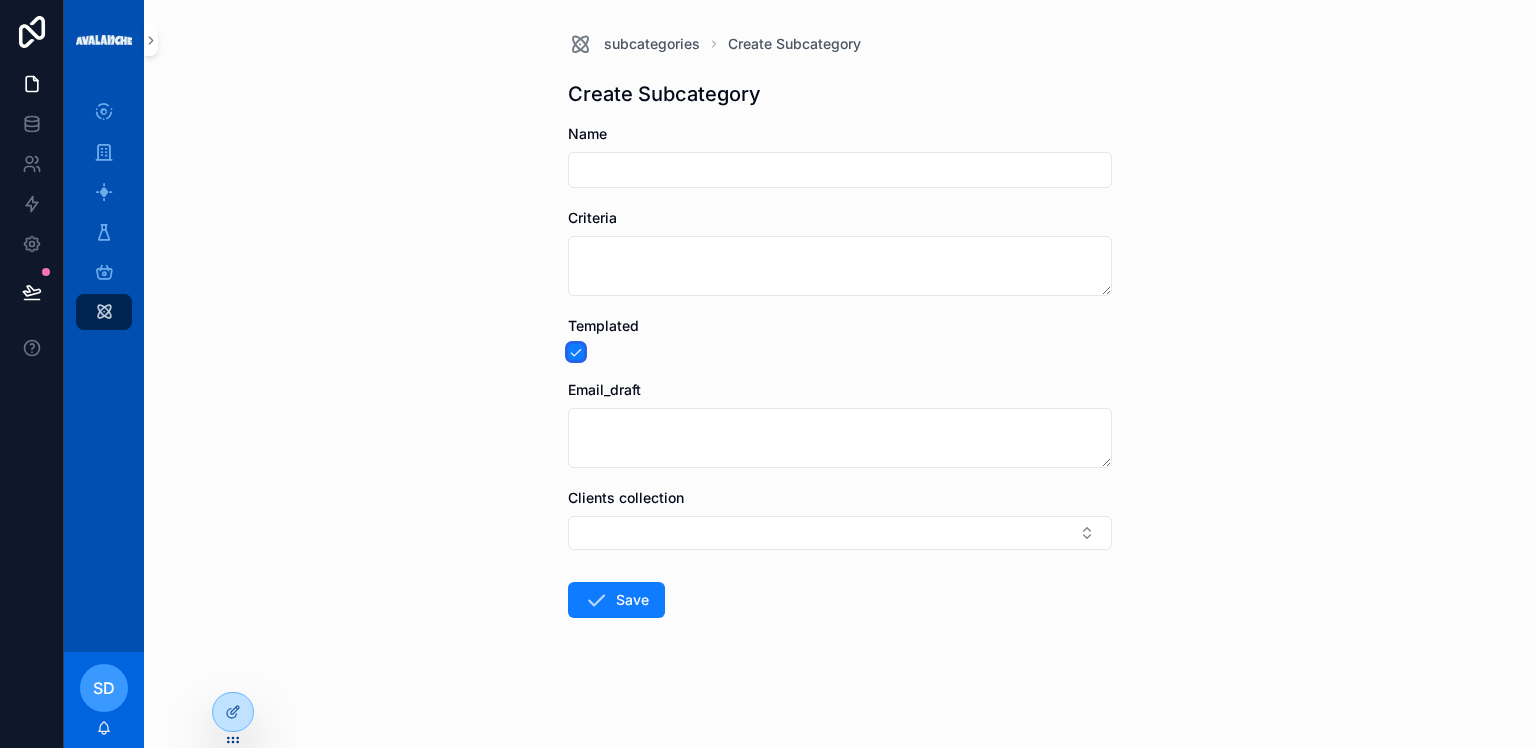 click at bounding box center [576, 352] 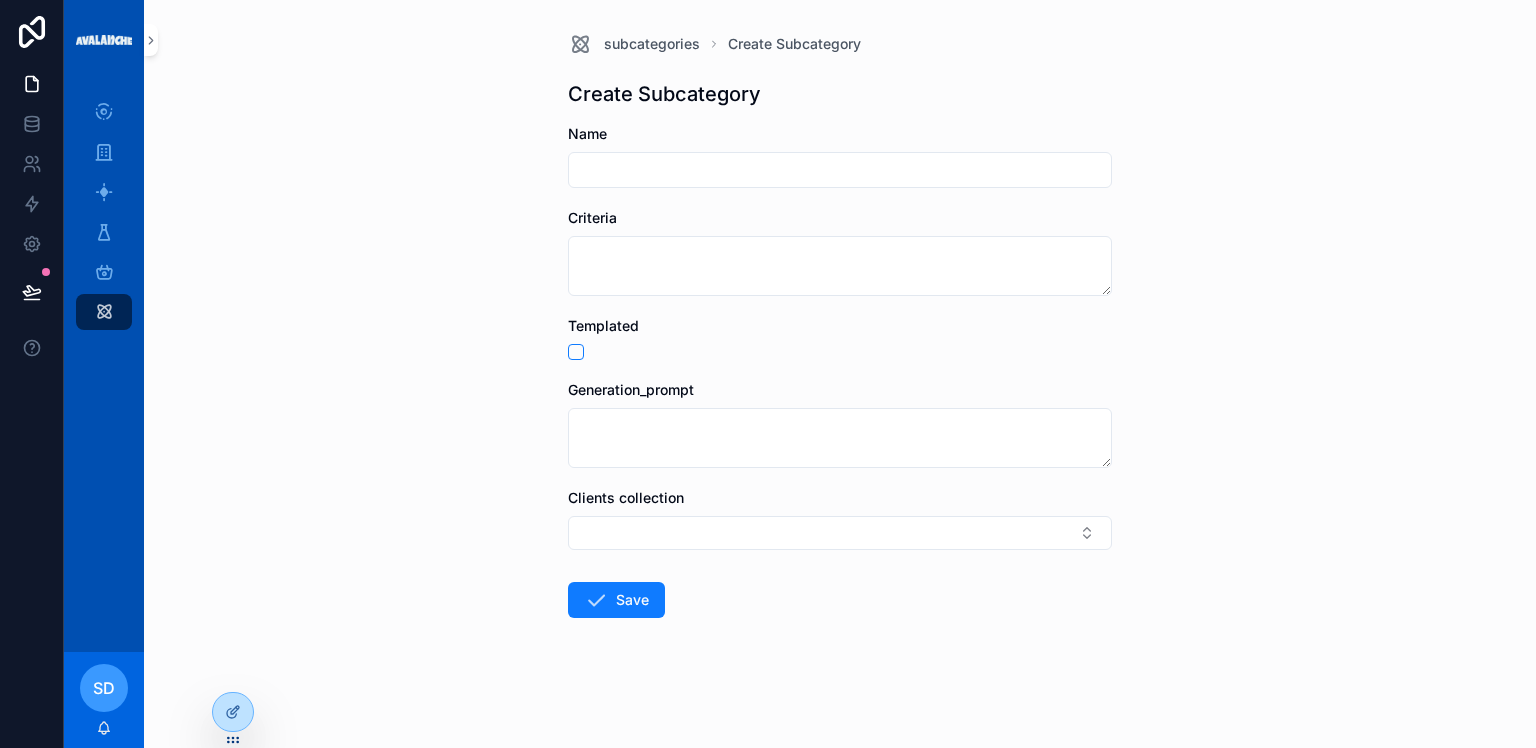 click on "subcategories Create Subcategory Create Subcategory Name Criteria Templated Generation_prompt Clients collection Save" at bounding box center [840, 374] 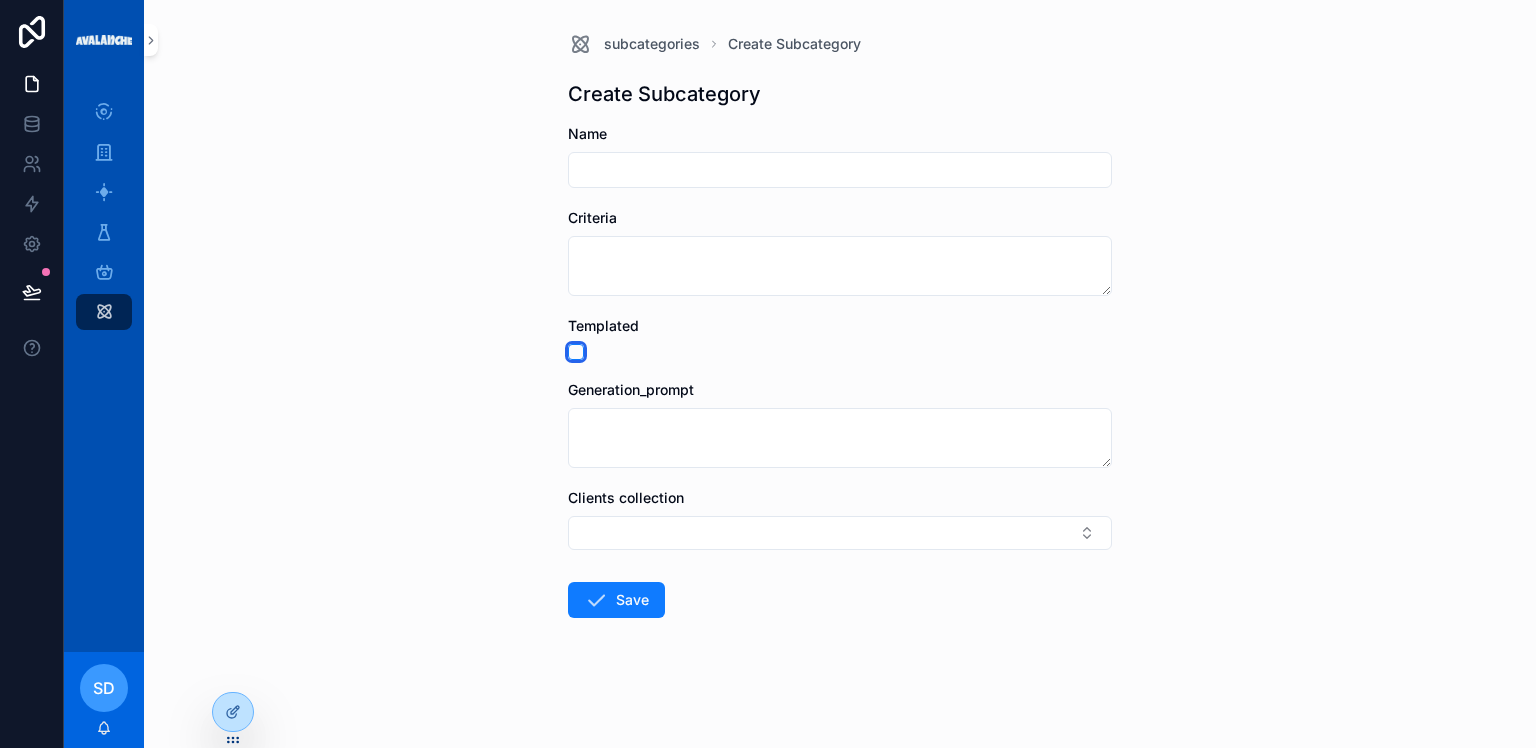 click at bounding box center (576, 352) 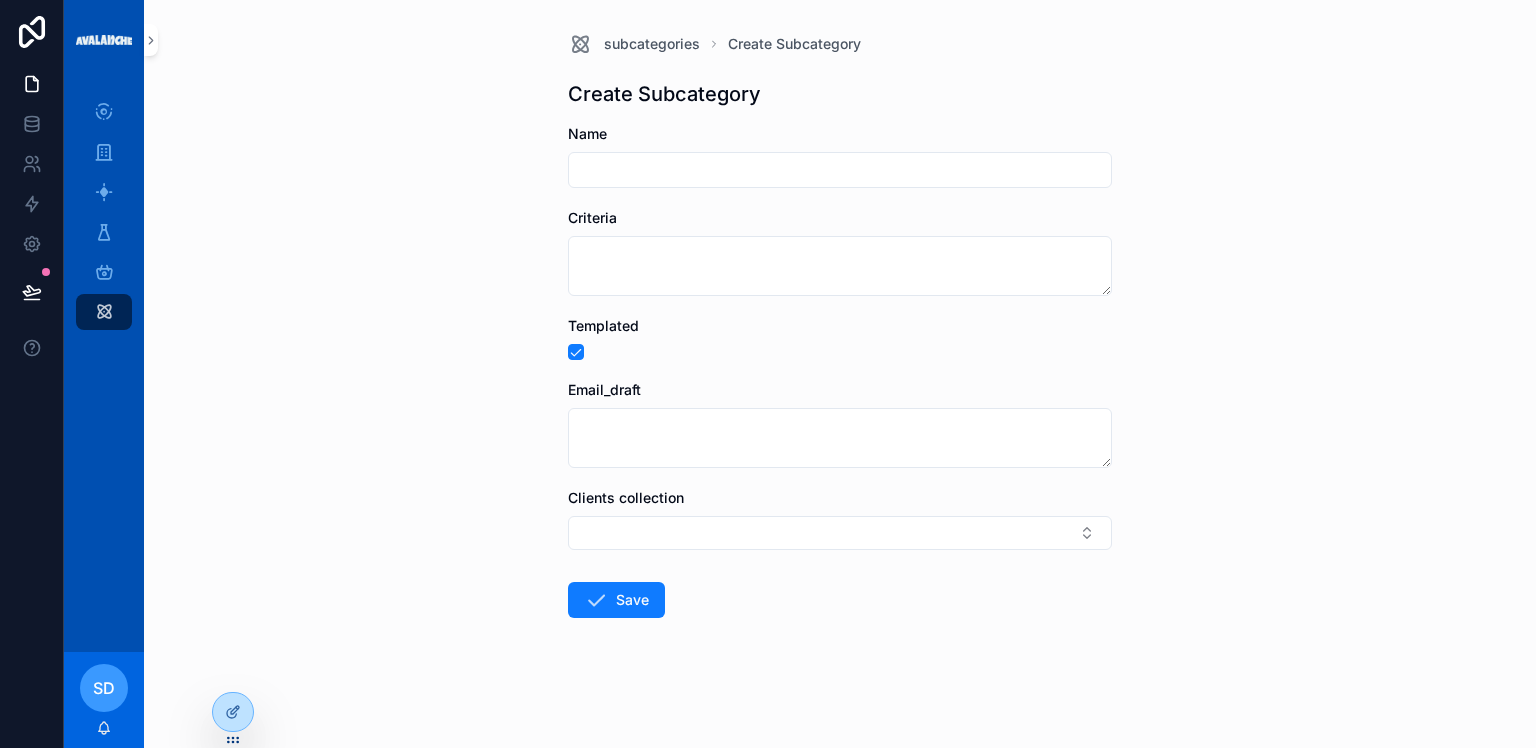 click on "Email_draft" at bounding box center [604, 389] 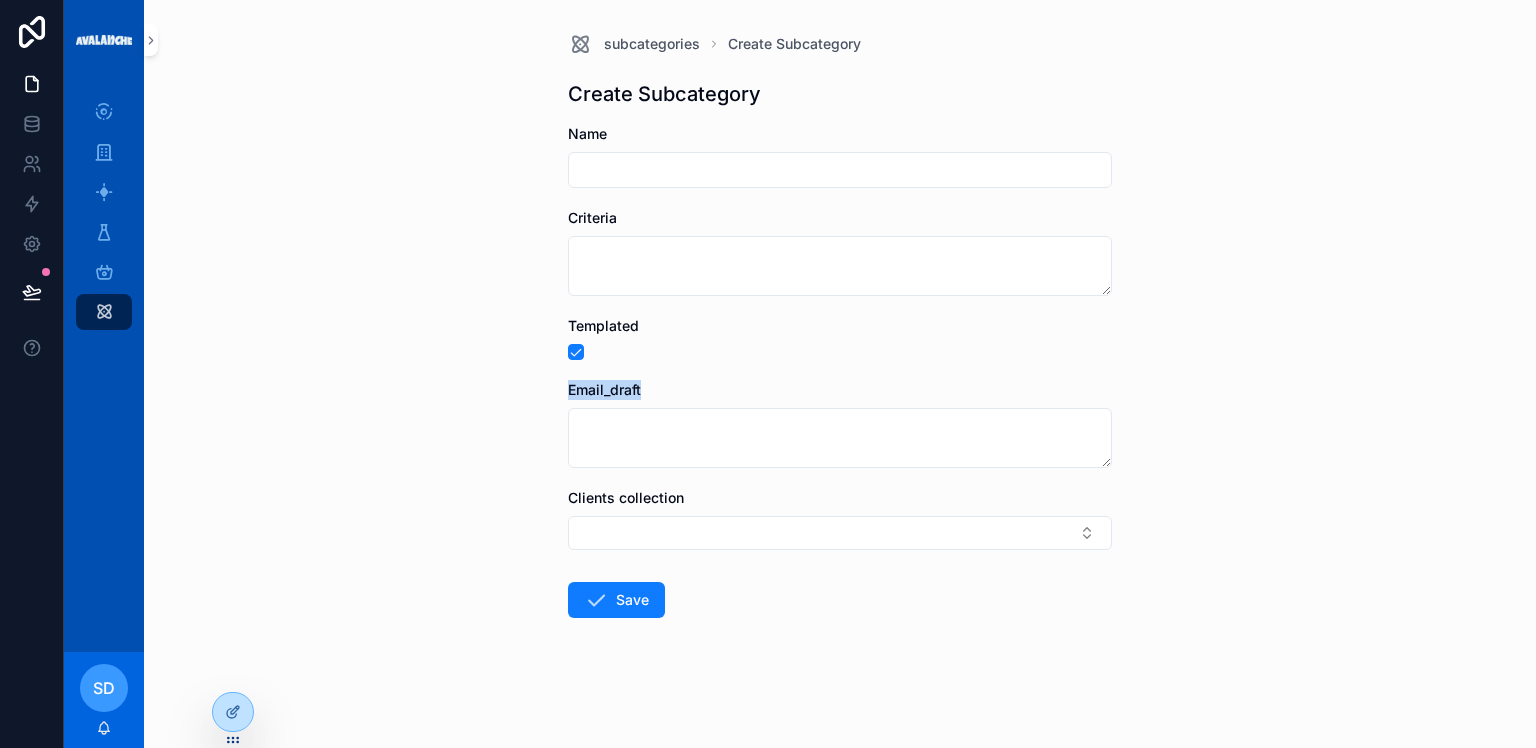 click on "Email_draft" at bounding box center [604, 389] 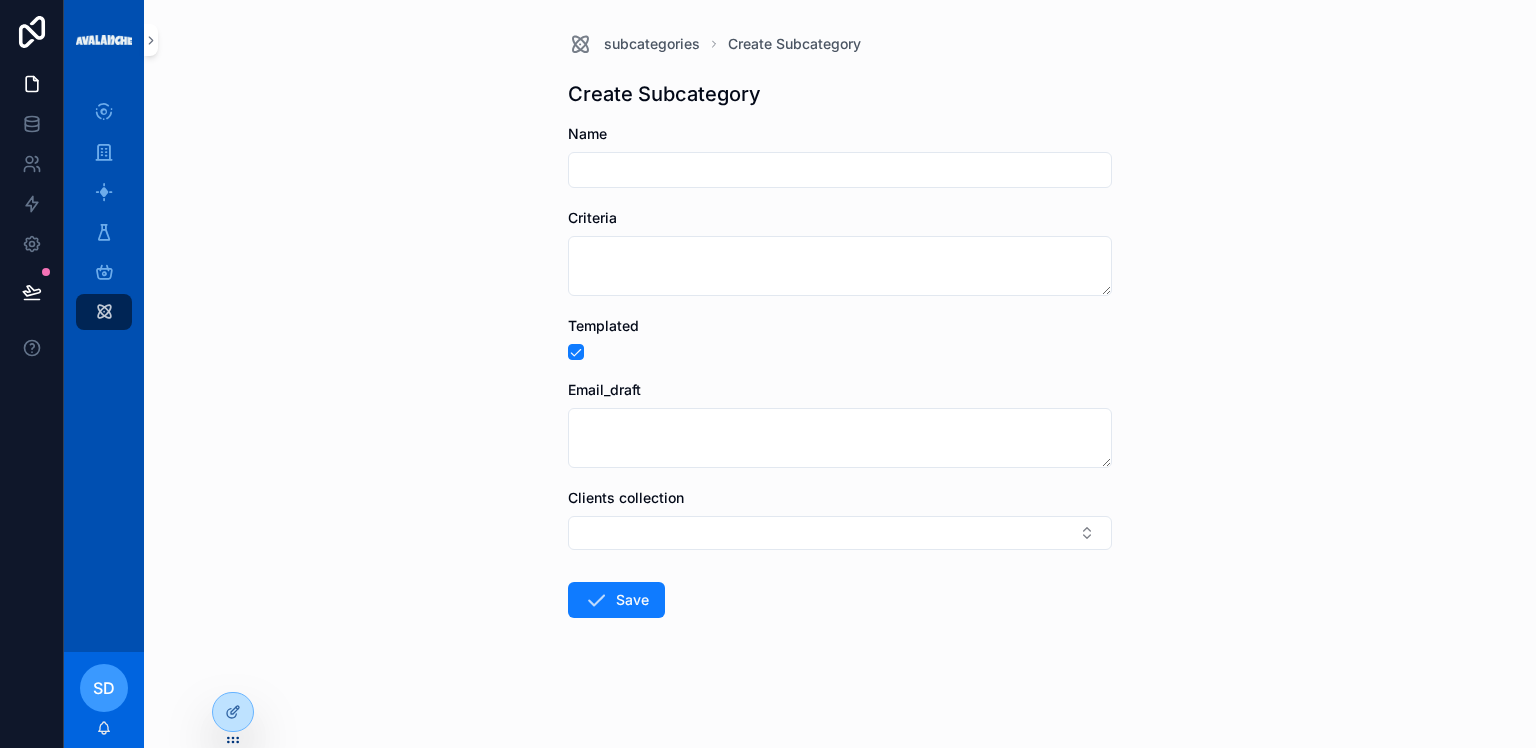 click on "subcategories Create Subcategory Create Subcategory Name Criteria Templated Email_draft Clients collection Save" at bounding box center (840, 374) 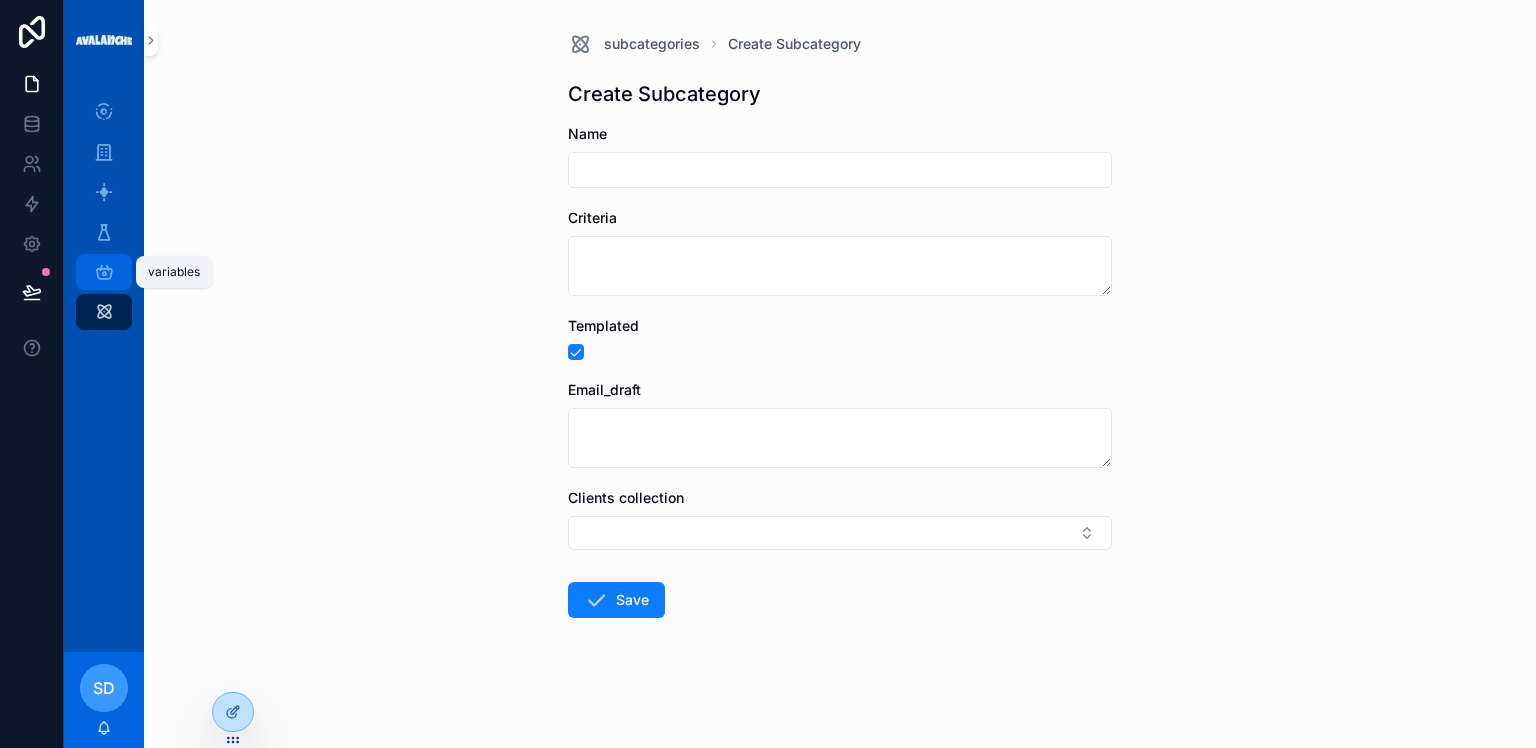 click on "variables" at bounding box center [104, 272] 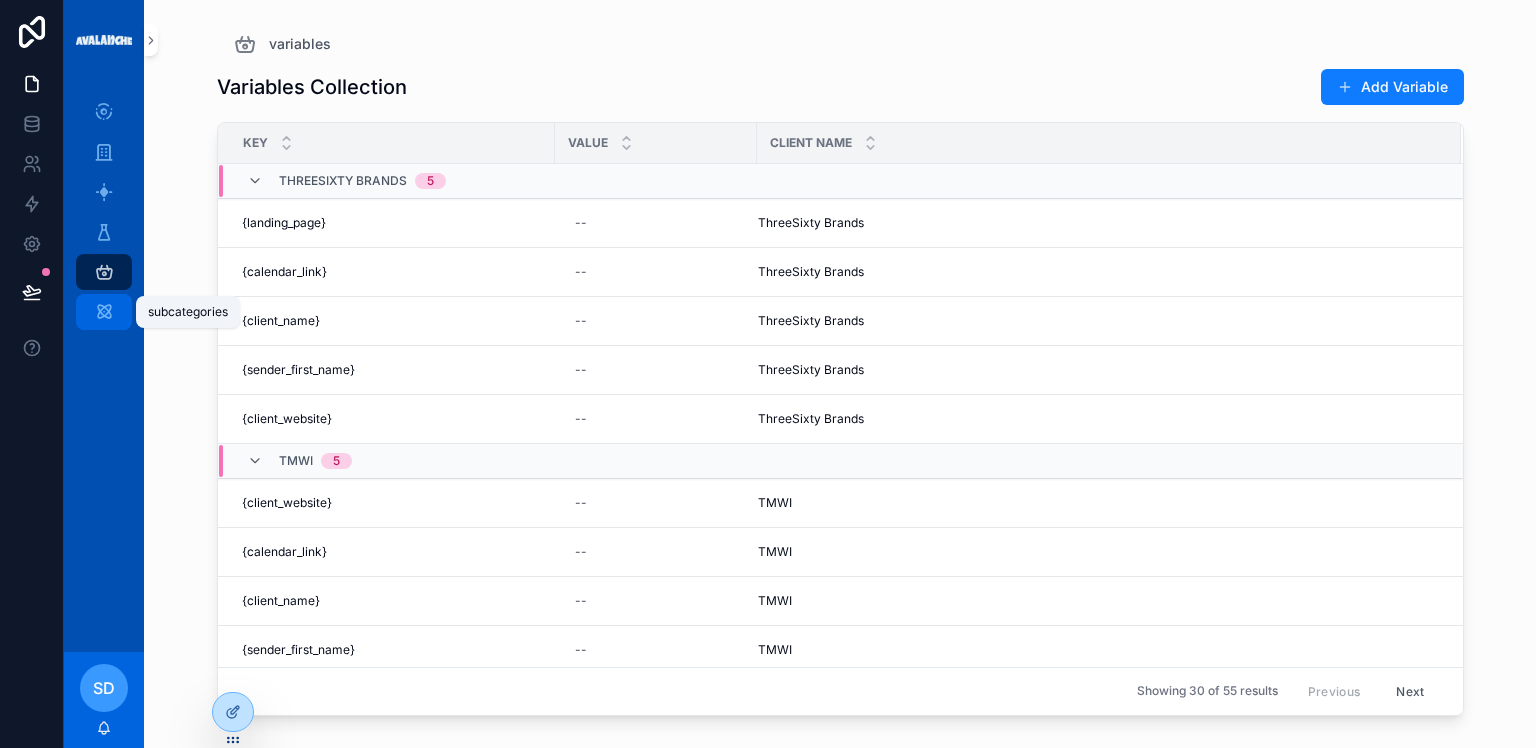 click at bounding box center (104, 312) 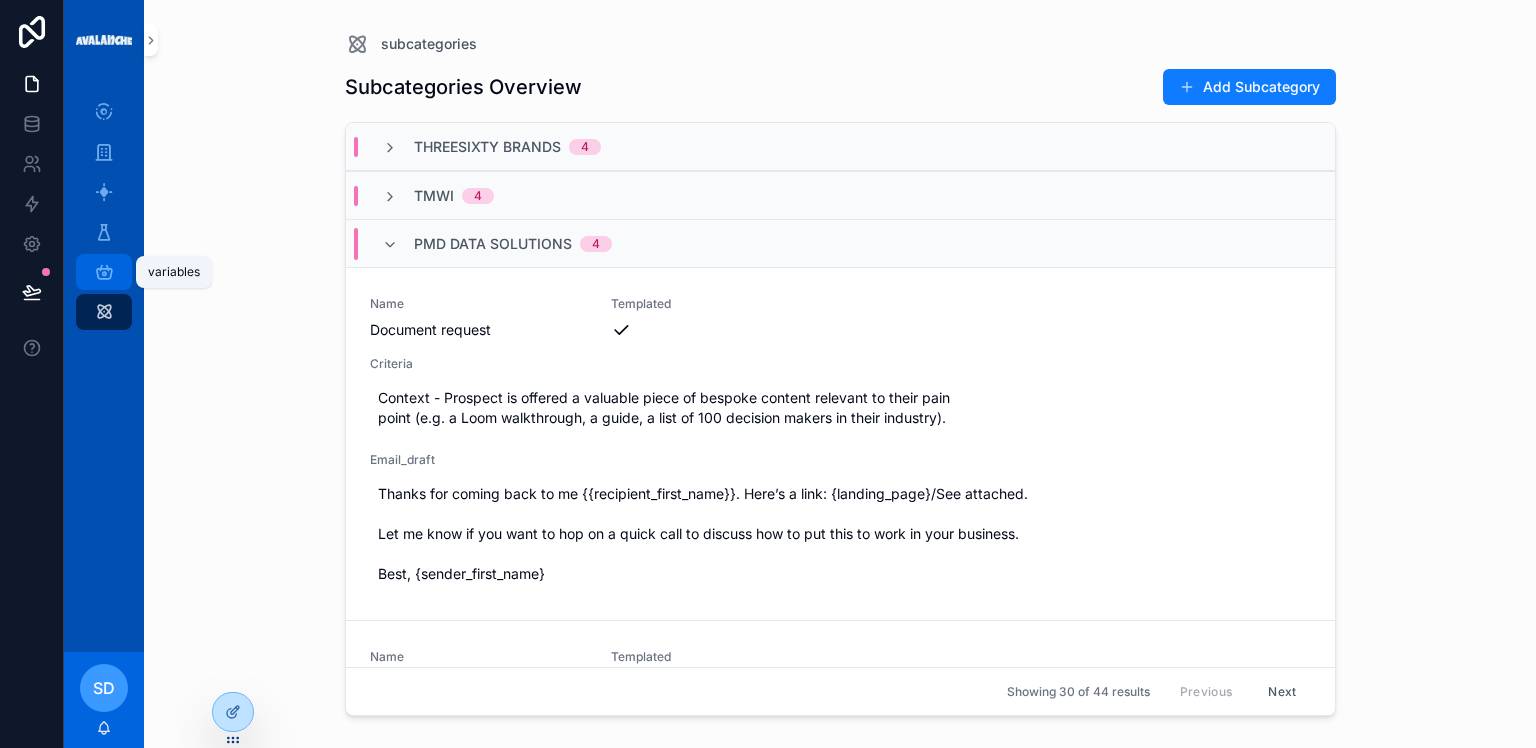 click at bounding box center (104, 272) 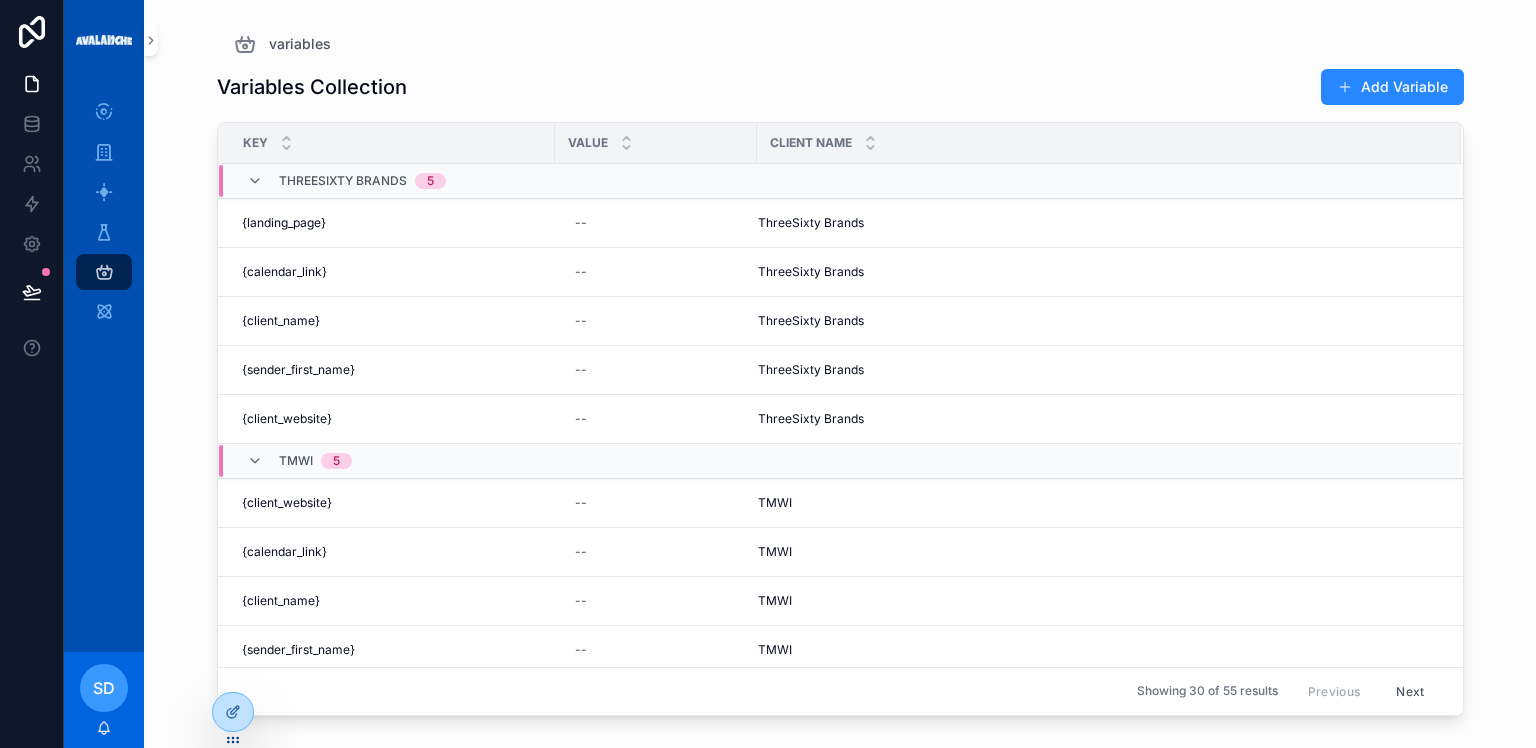 click on "Add Variable" at bounding box center (1392, 87) 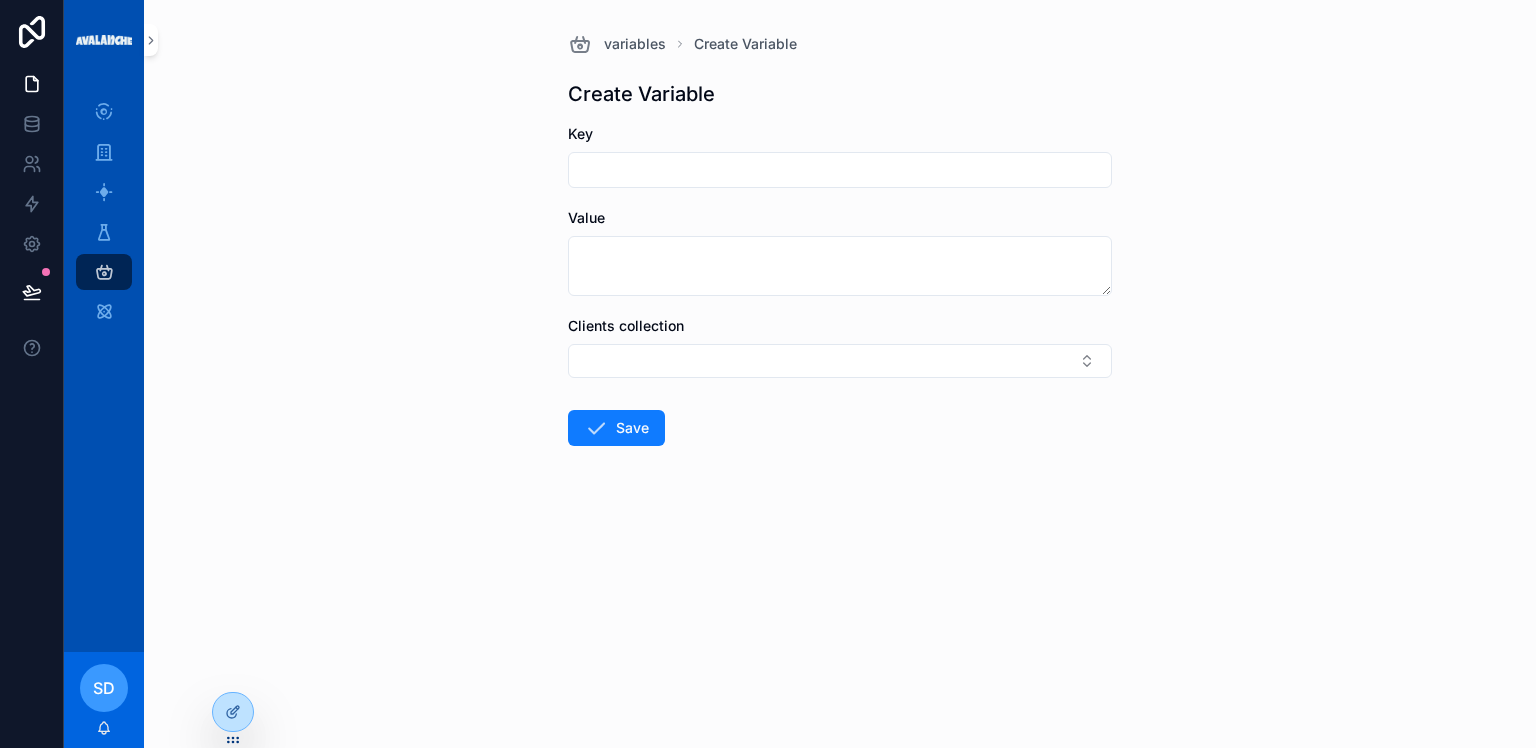 click at bounding box center (840, 170) 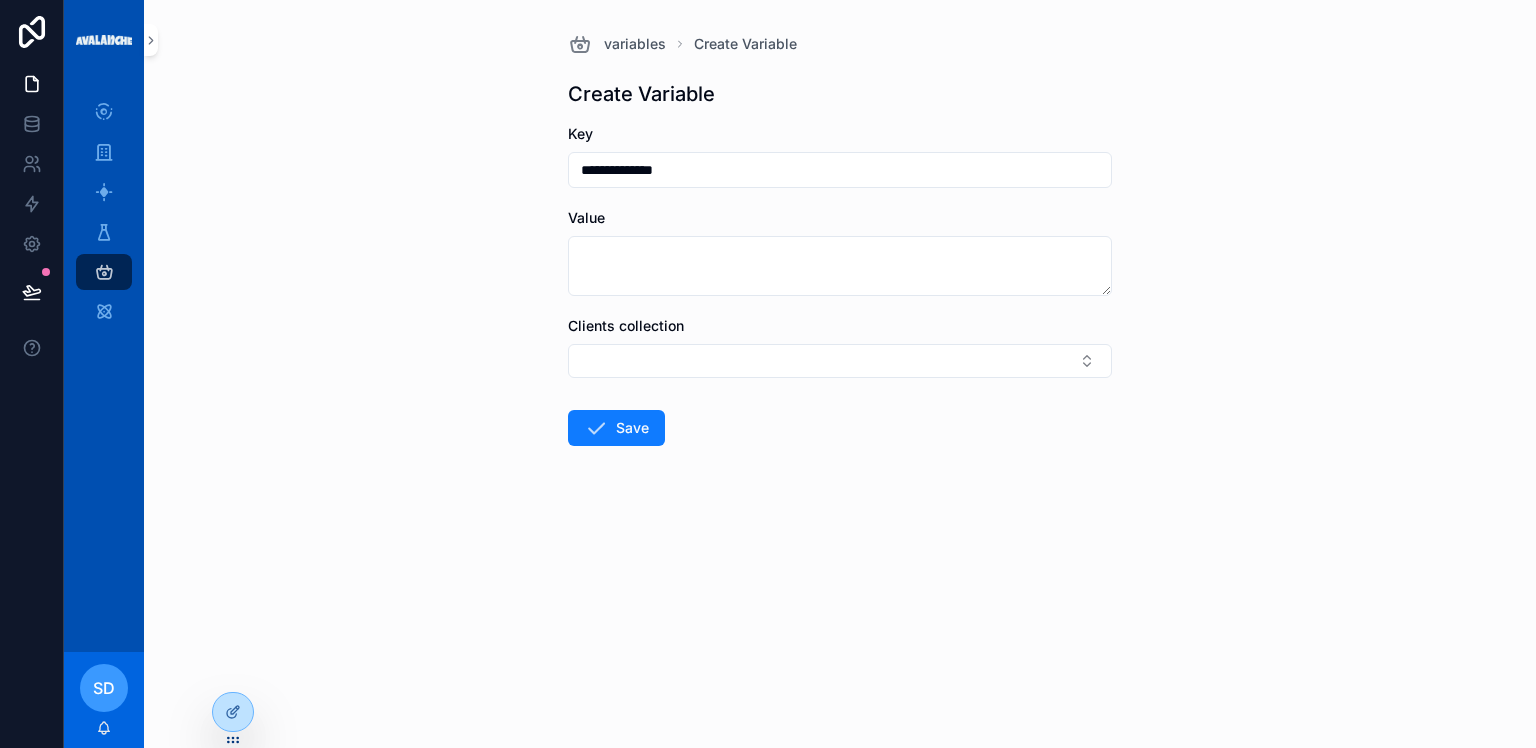 type on "**********" 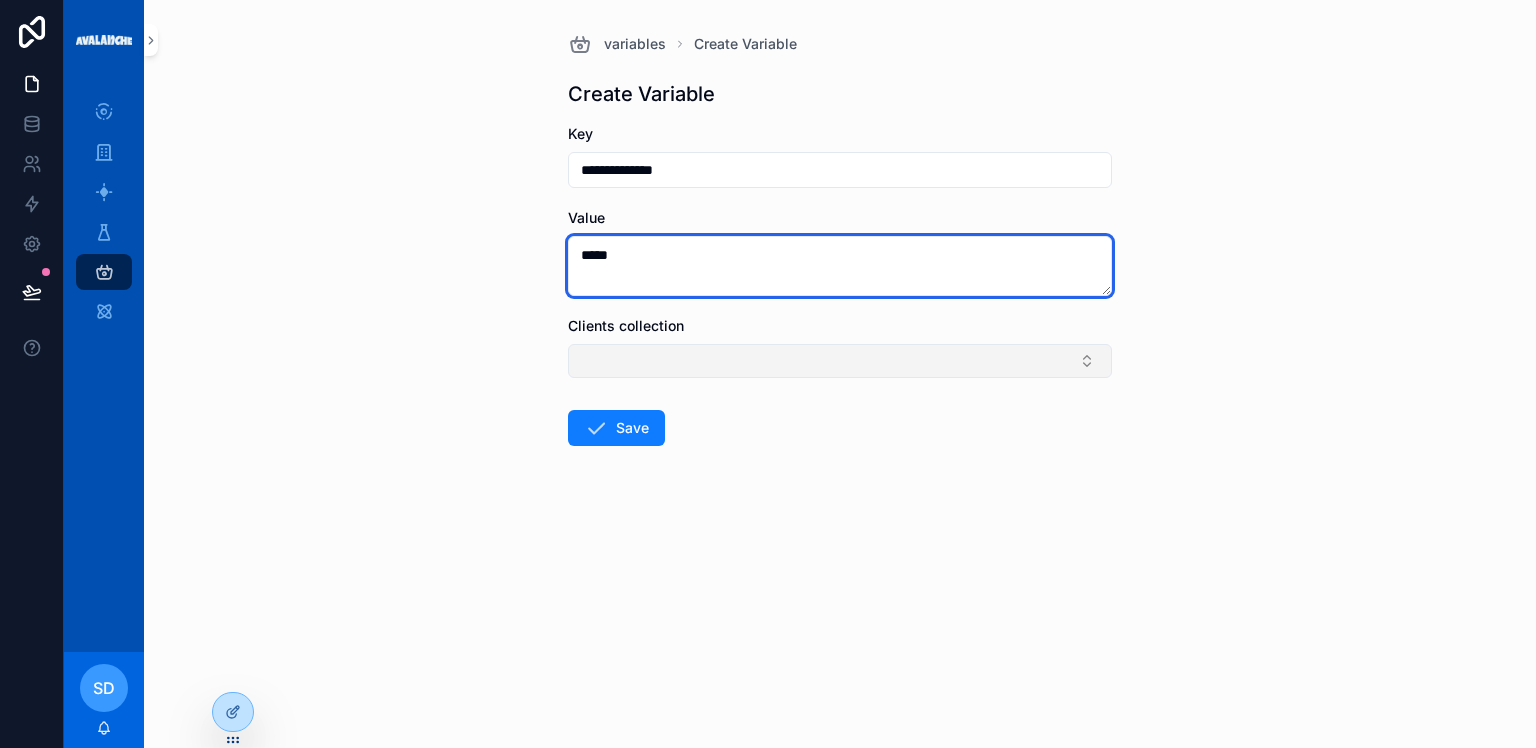 type on "*****" 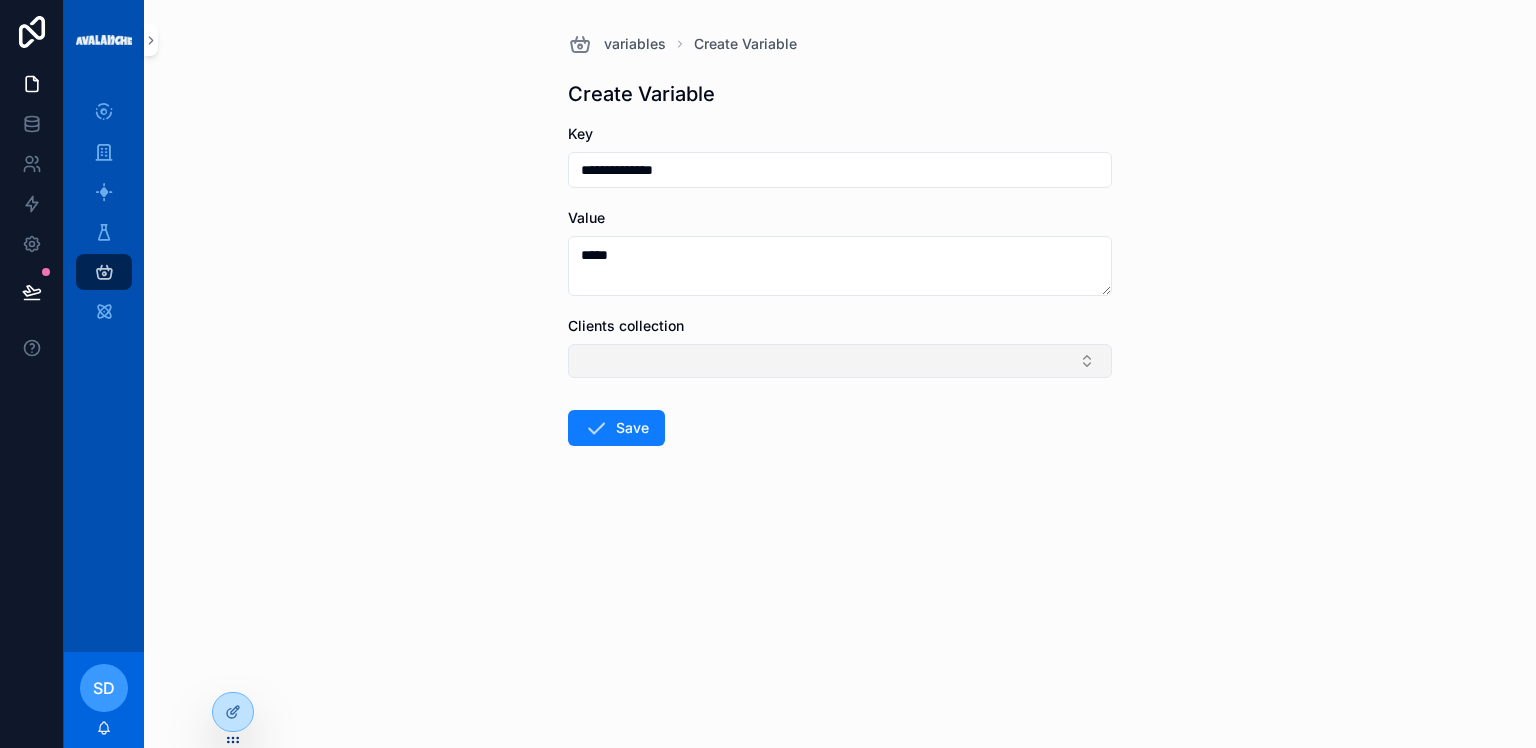 click at bounding box center (840, 361) 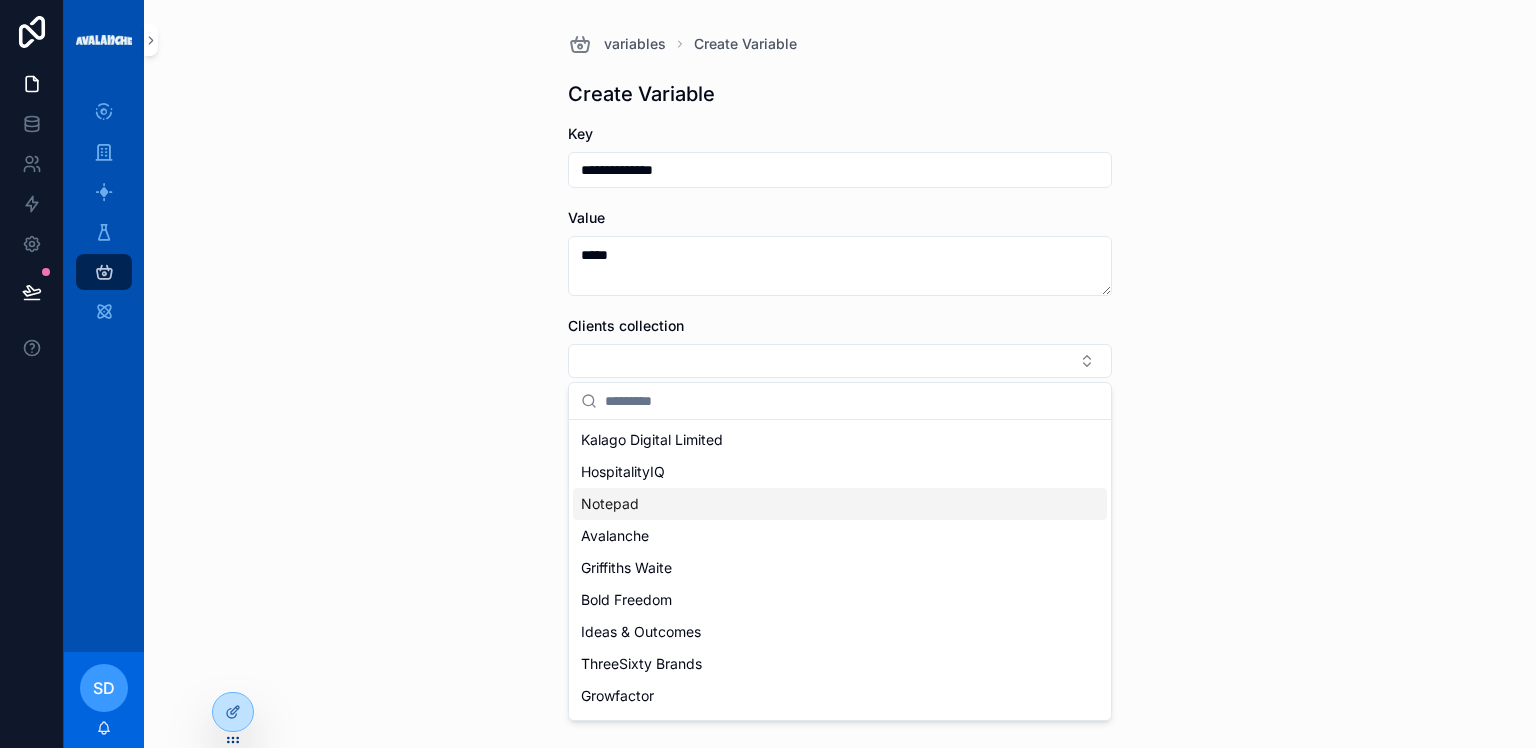 click on "Notepad" at bounding box center [840, 504] 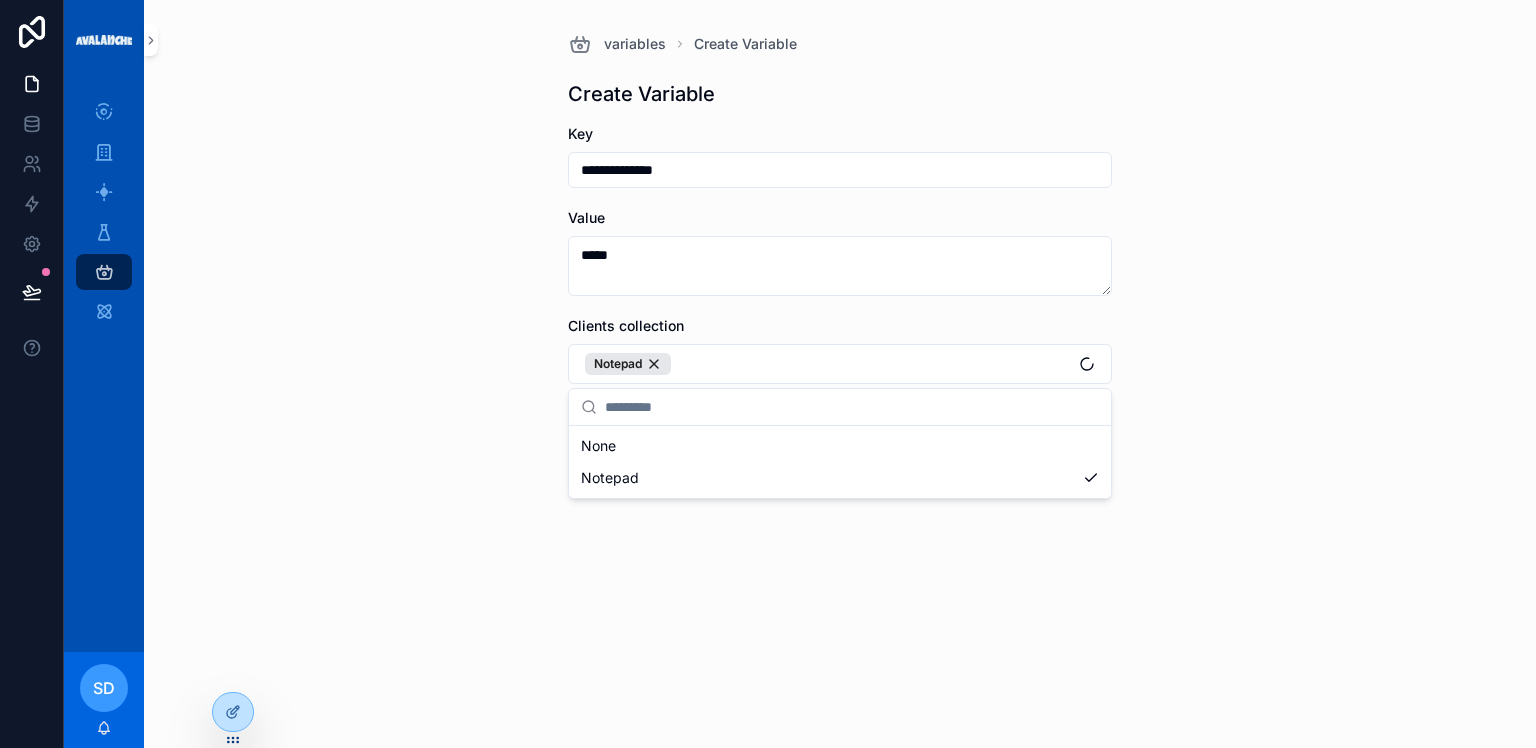 click on "**********" at bounding box center (840, 374) 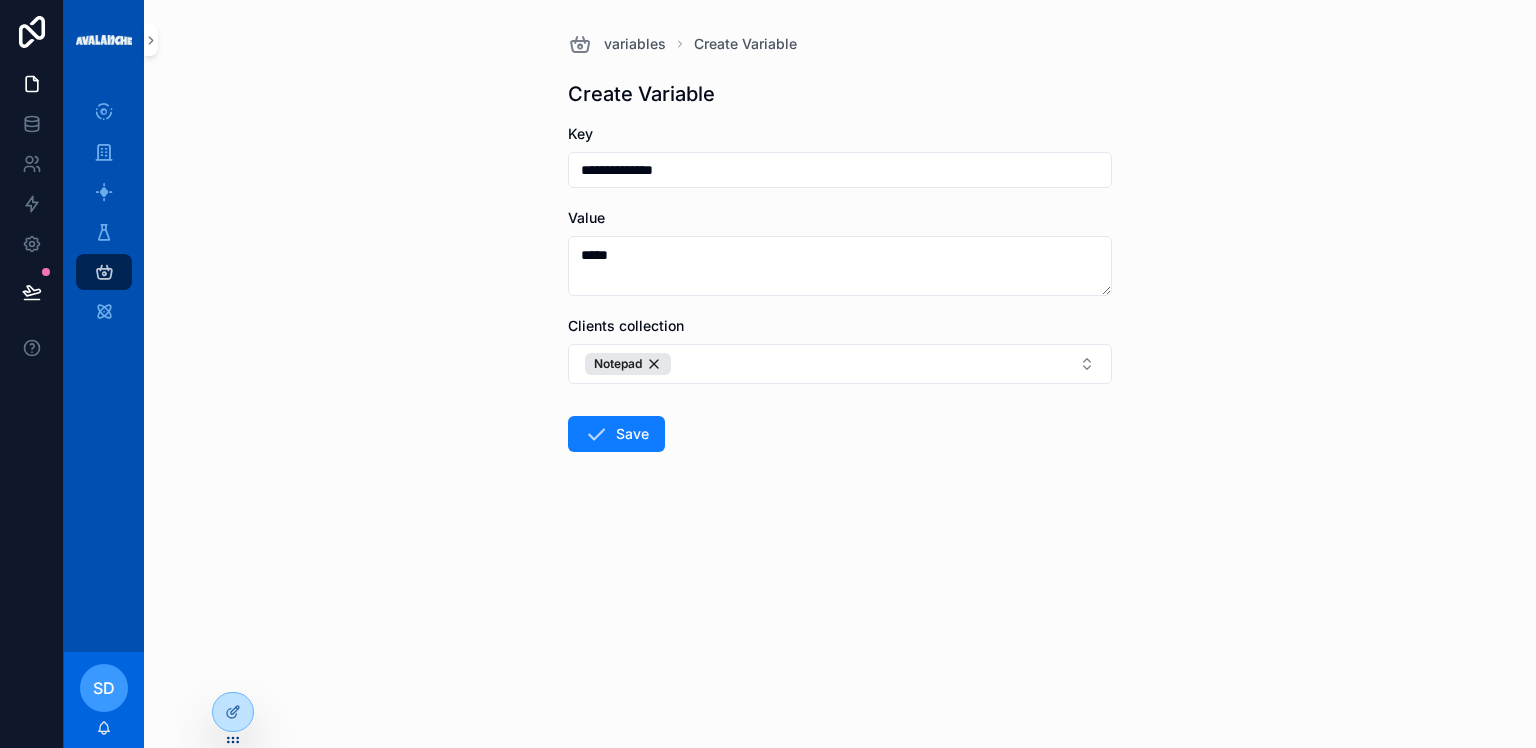 drag, startPoint x: 256, startPoint y: 292, endPoint x: 336, endPoint y: 180, distance: 137.6372 